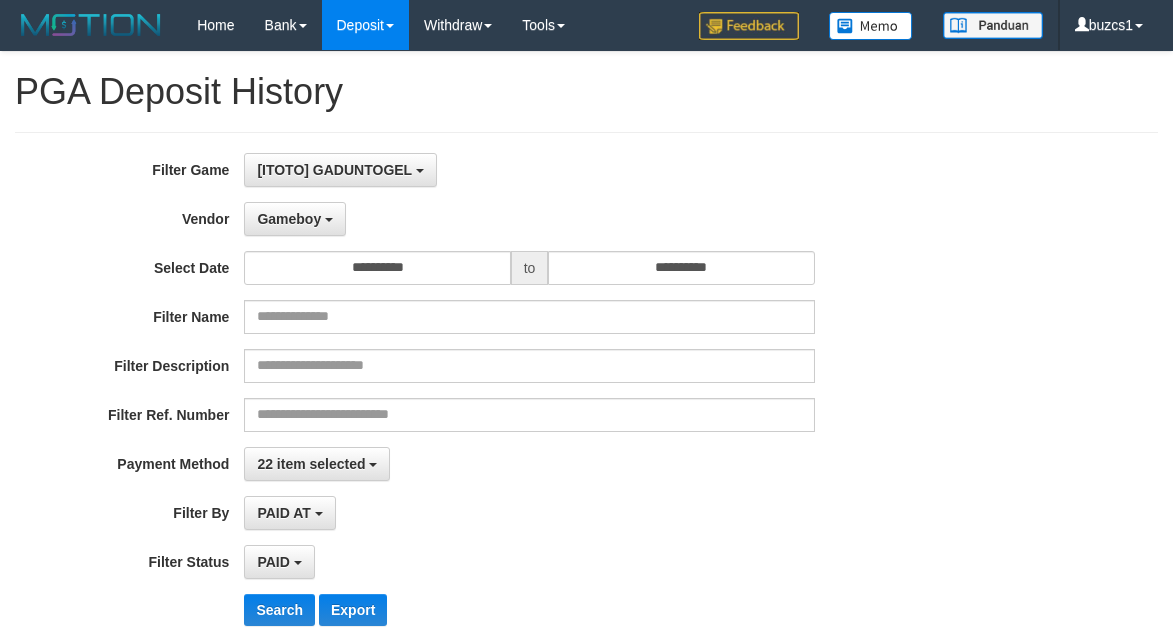 select on "**********" 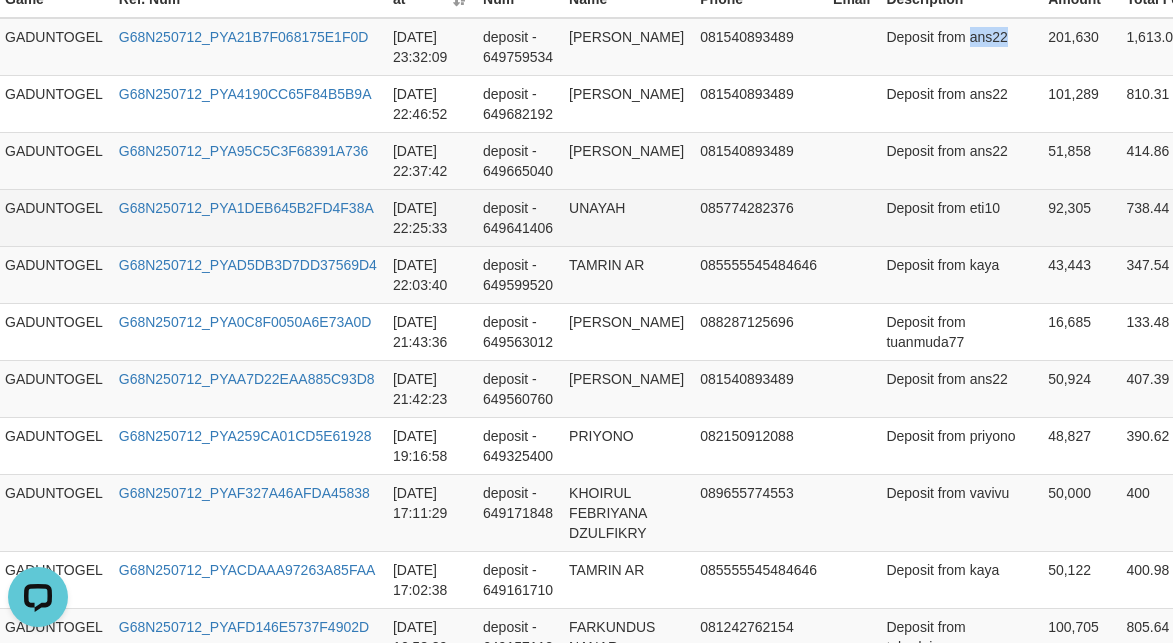scroll, scrollTop: 0, scrollLeft: 0, axis: both 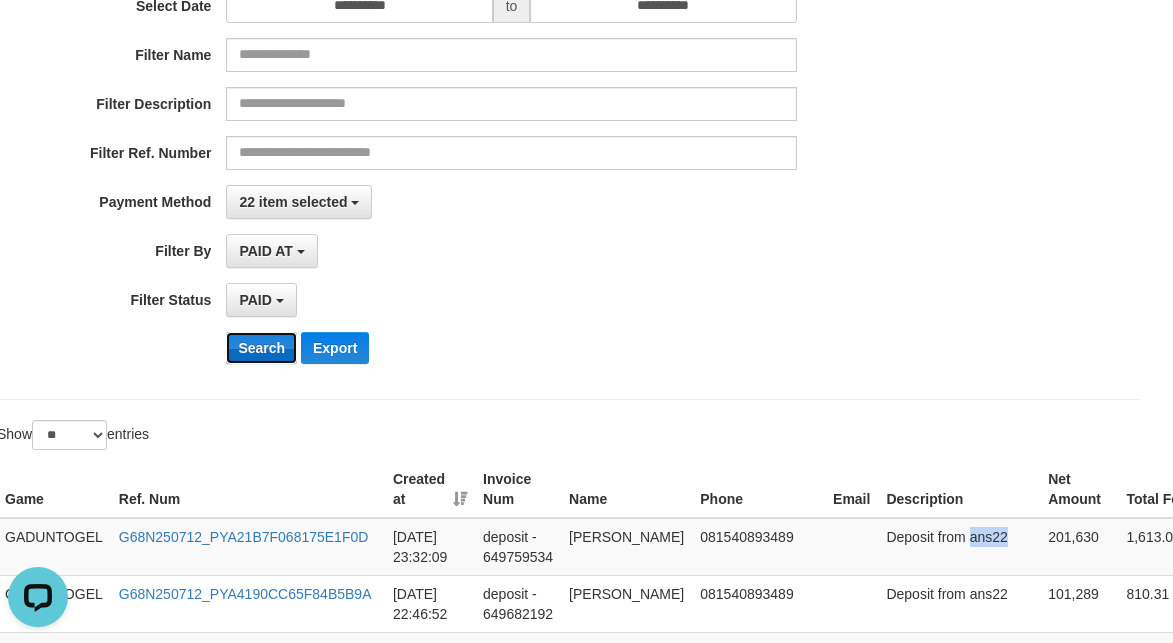 click on "Search" at bounding box center [261, 348] 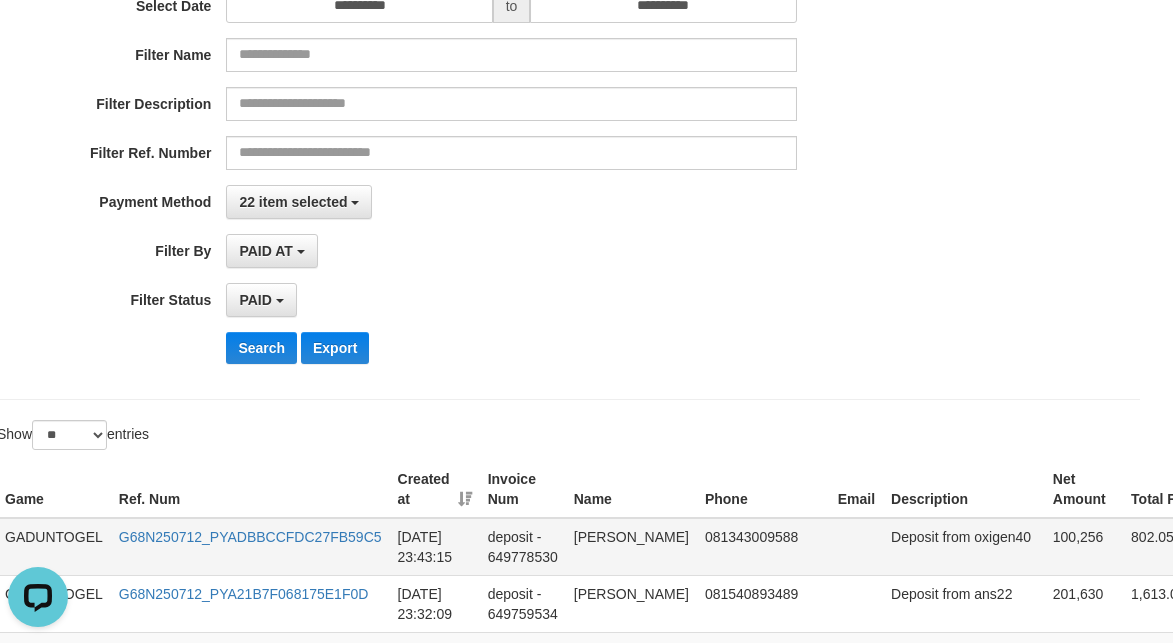 click on "802.05" at bounding box center [1162, 547] 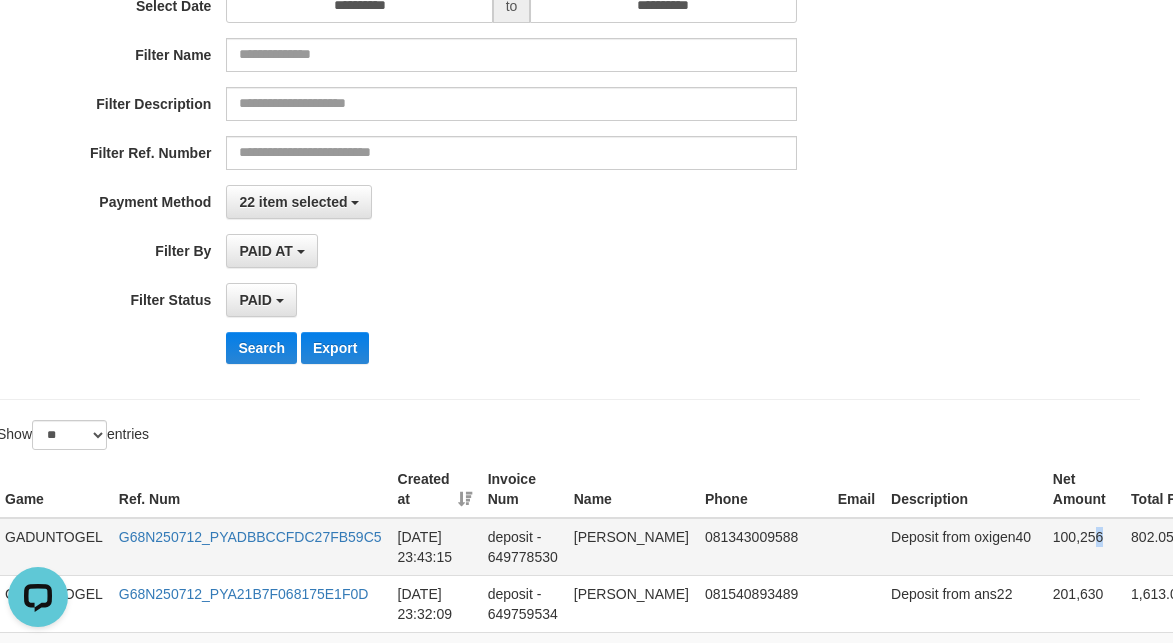 click on "100,256" at bounding box center (1084, 547) 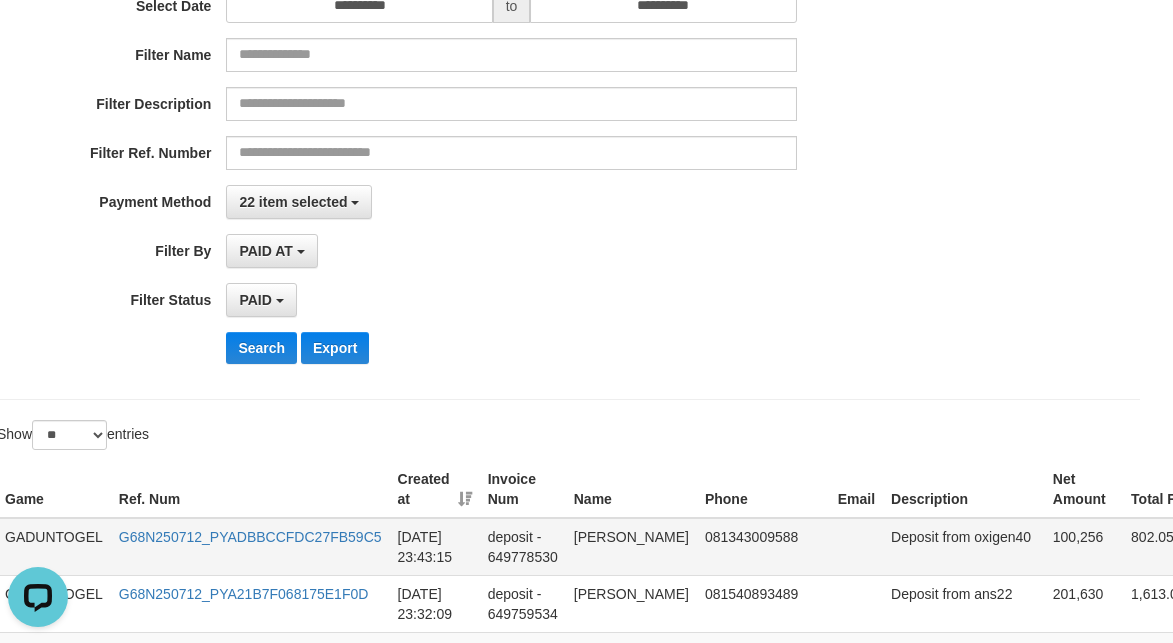 click on "100,256" at bounding box center [1084, 547] 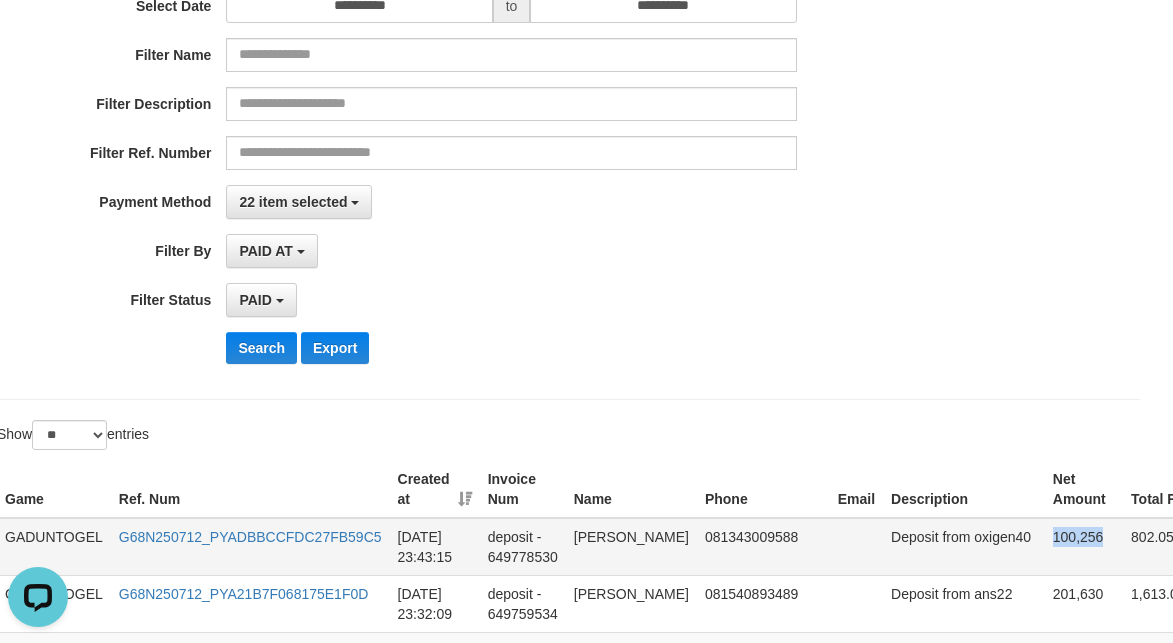 click on "100,256" at bounding box center (1084, 547) 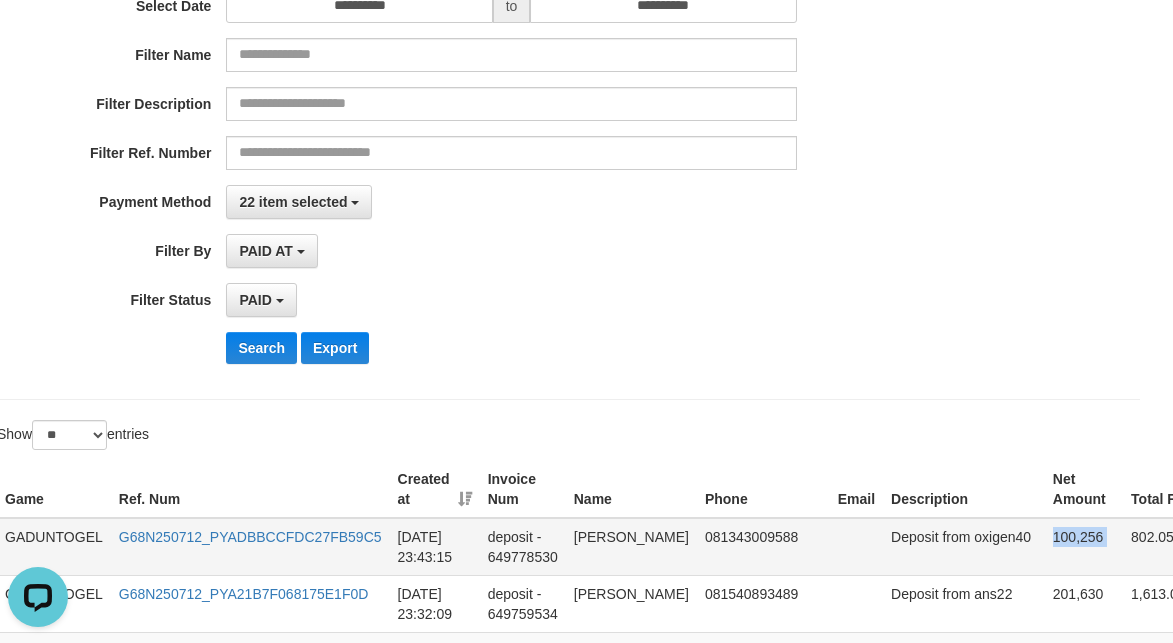 click on "100,256" at bounding box center [1084, 547] 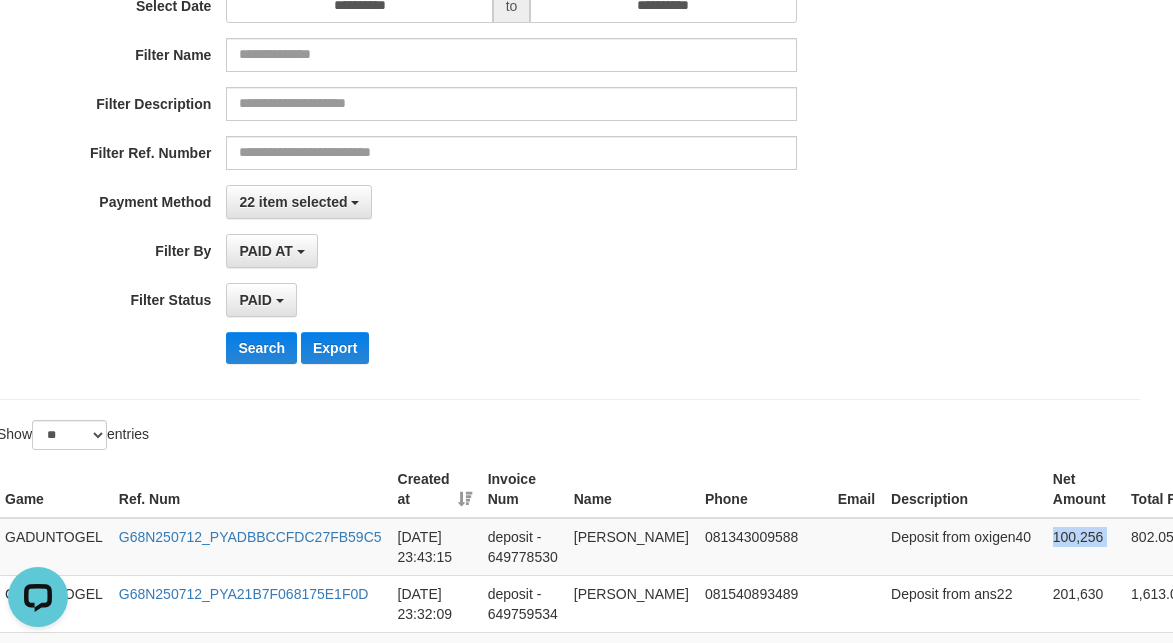 copy on "100,256" 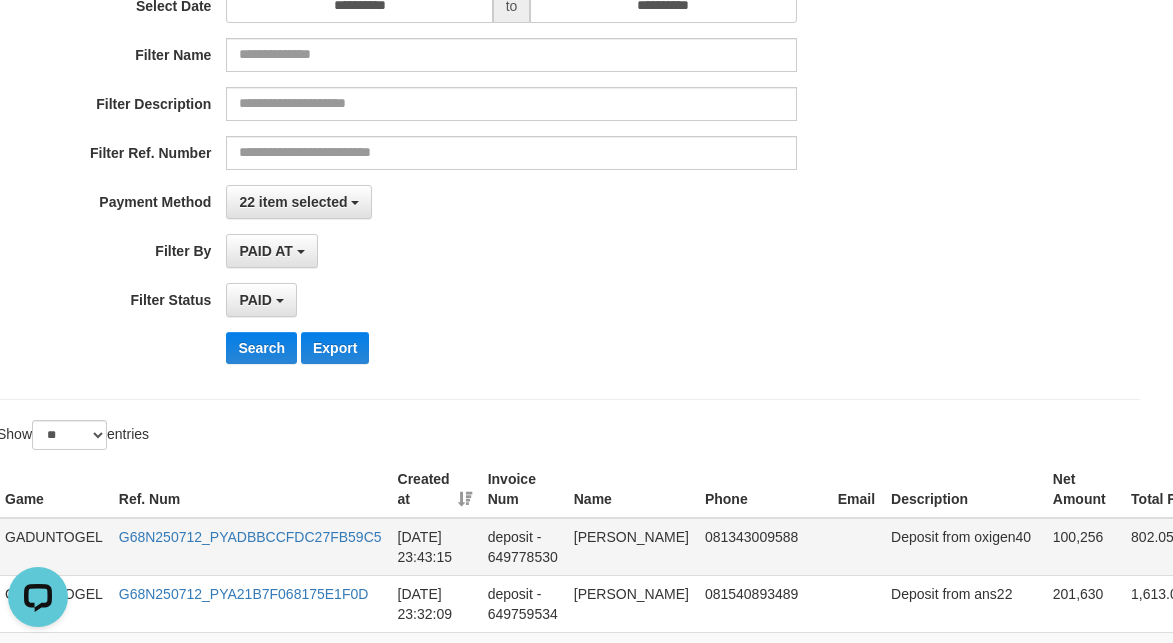 click on "[PERSON_NAME]" at bounding box center [631, 547] 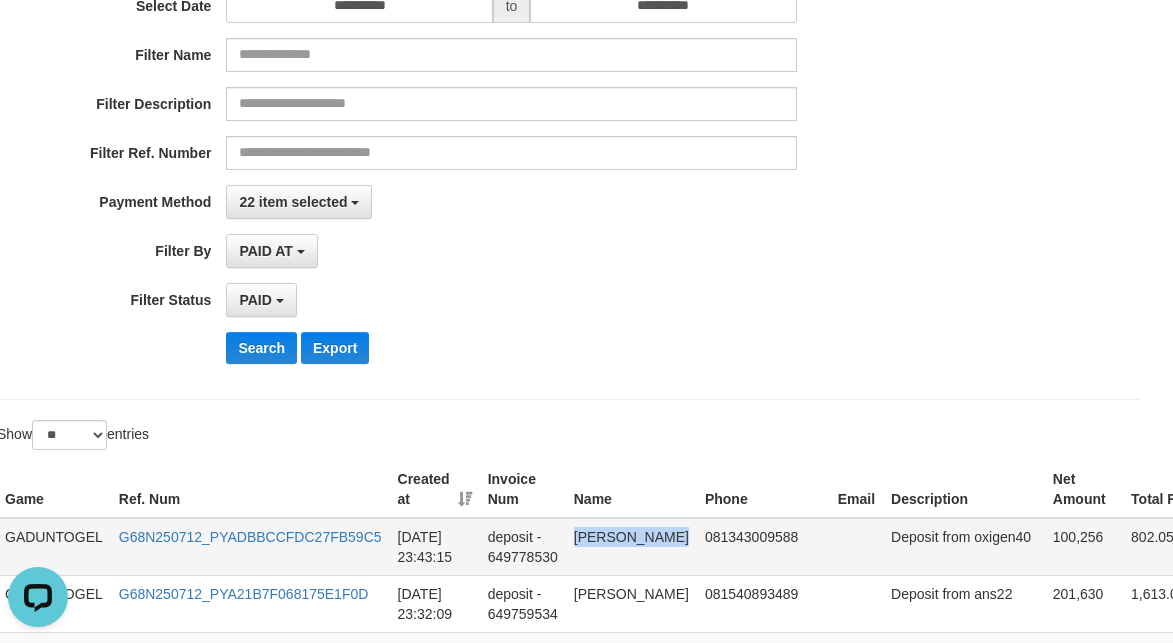 drag, startPoint x: 583, startPoint y: 537, endPoint x: 618, endPoint y: 565, distance: 44.82187 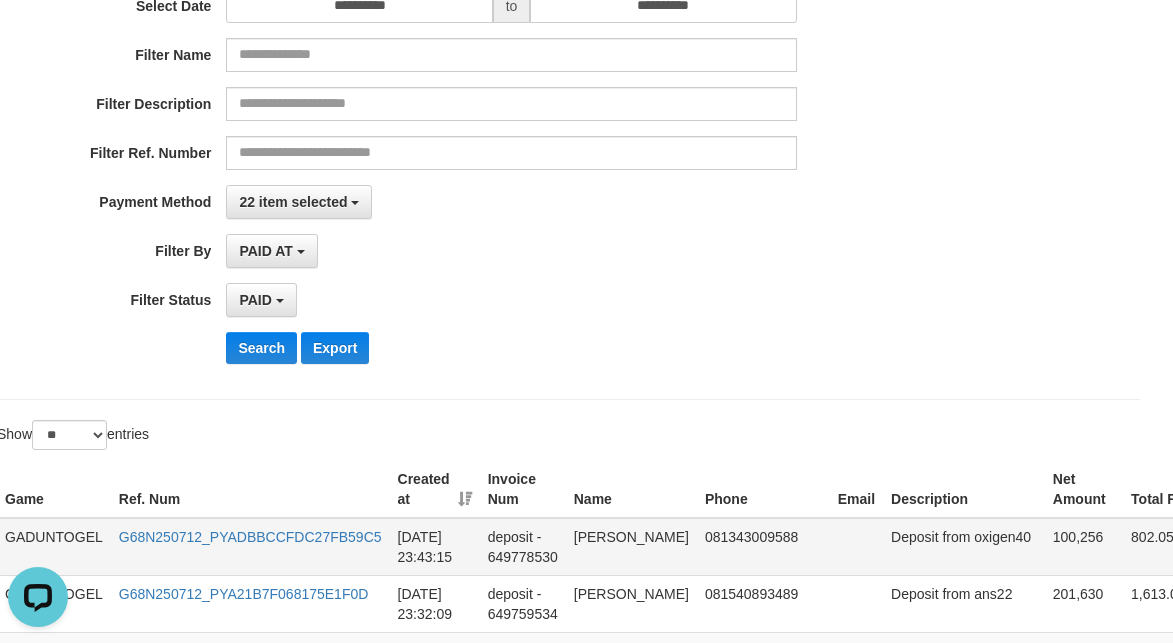 click on "Deposit from oxigen40" at bounding box center [964, 547] 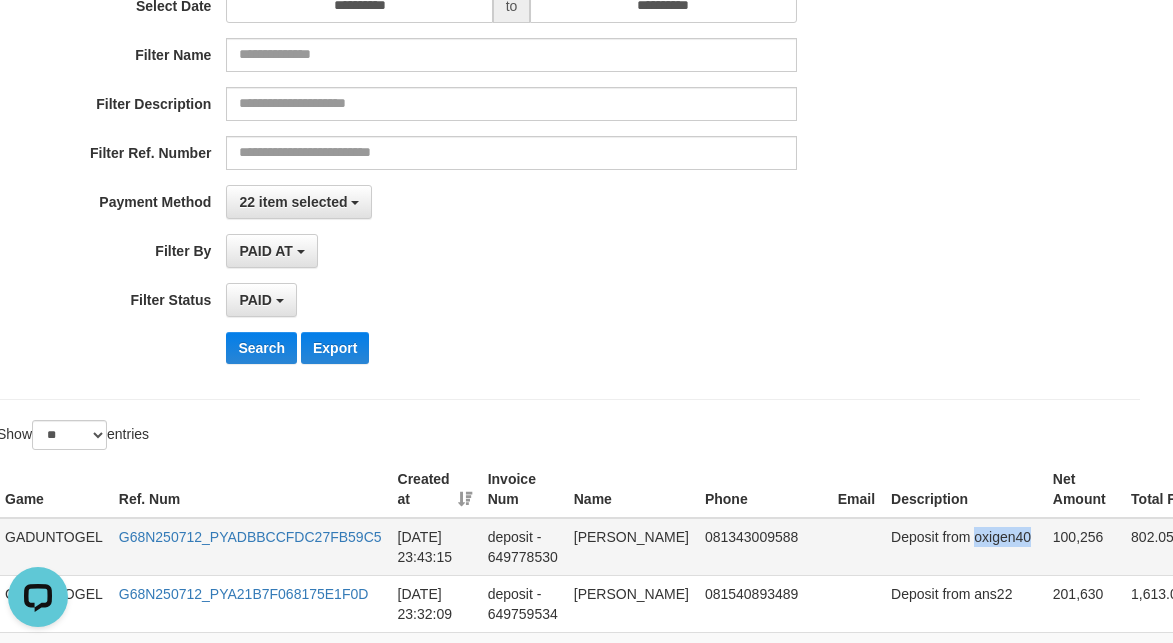 click on "Deposit from oxigen40" at bounding box center (964, 547) 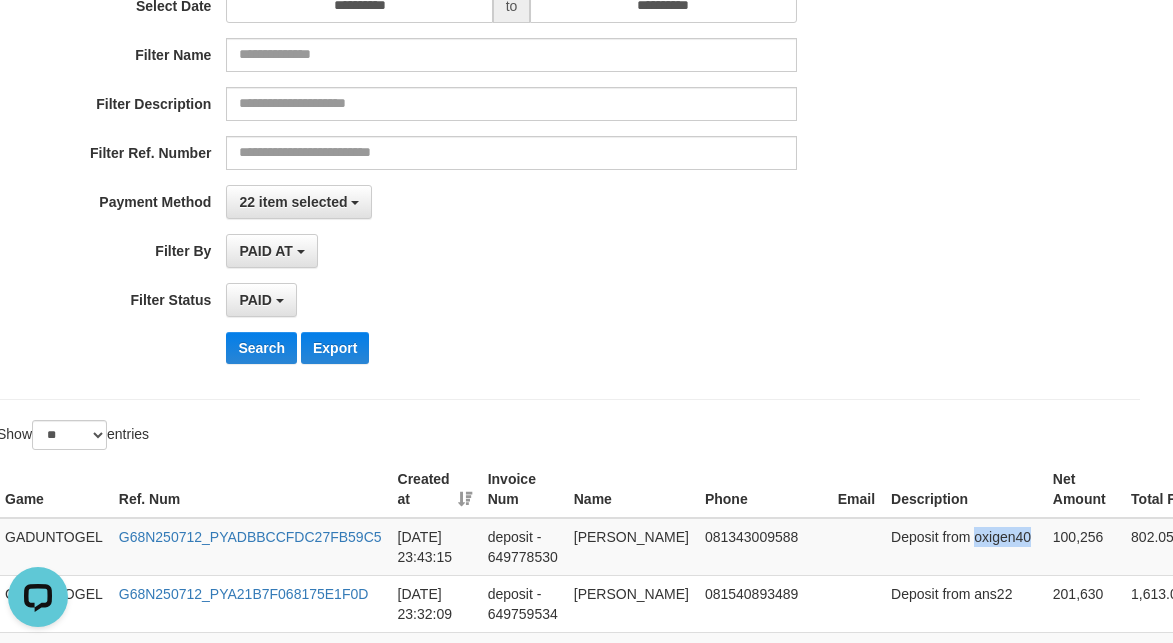 copy on "oxigen40" 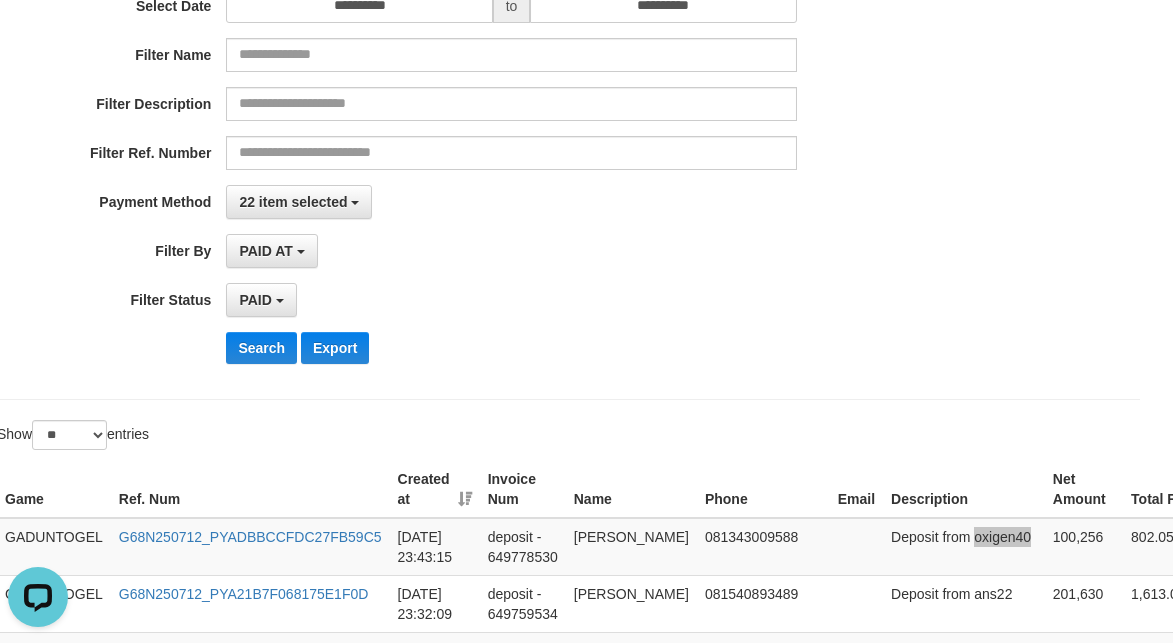 scroll, scrollTop: 0, scrollLeft: 18, axis: horizontal 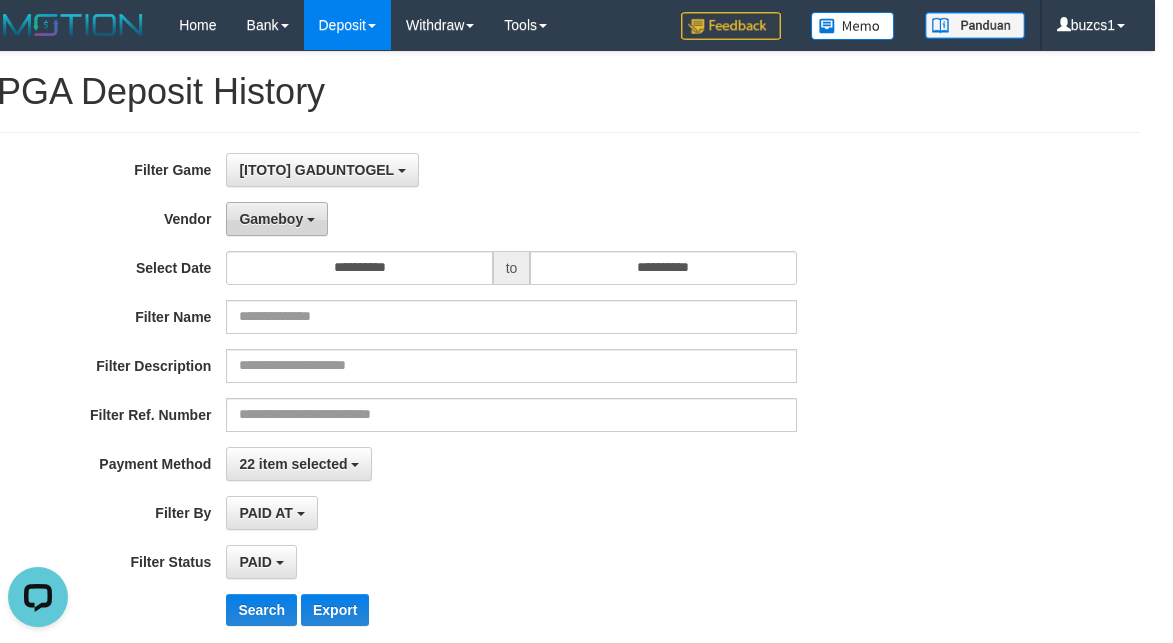 click on "Gameboy" at bounding box center (271, 219) 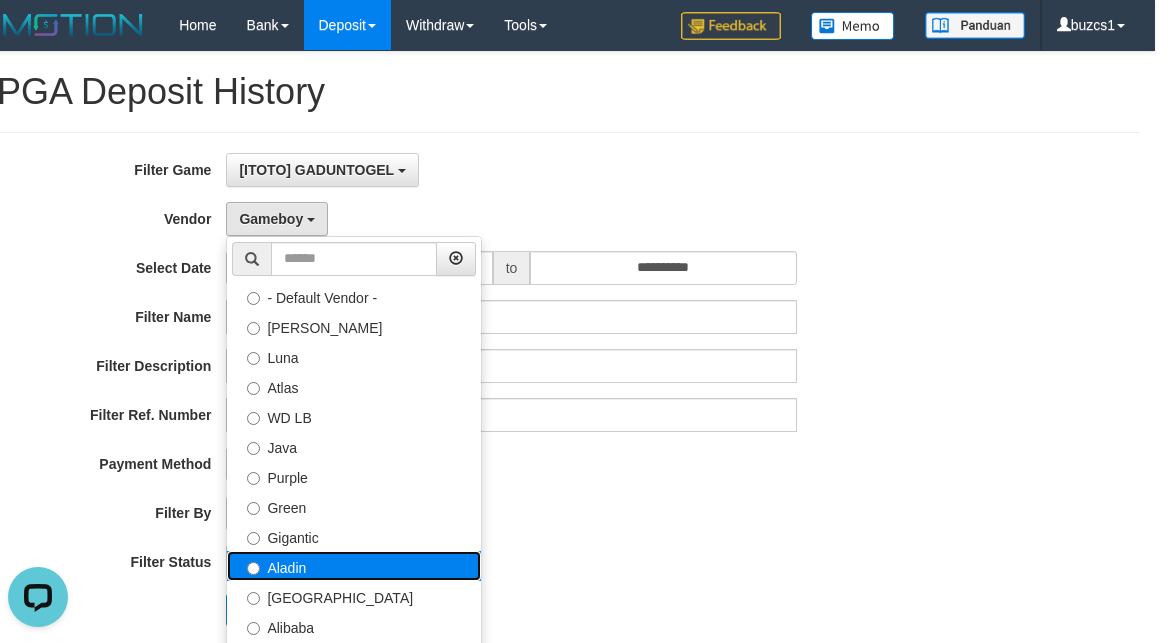 click on "Aladin" at bounding box center (354, 566) 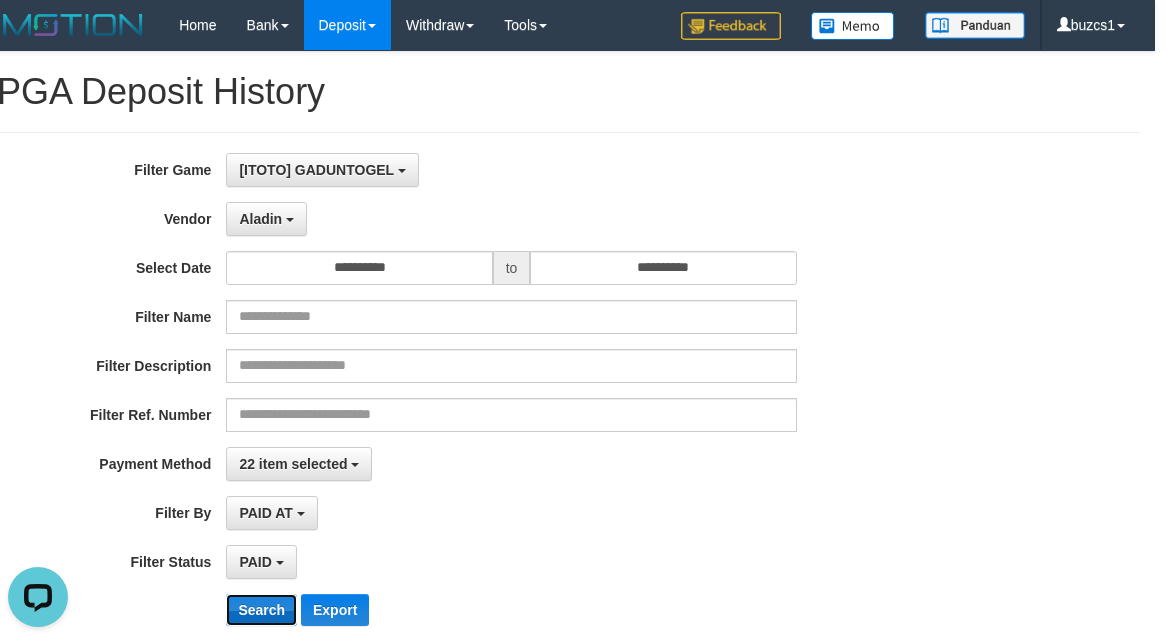 drag, startPoint x: 267, startPoint y: 622, endPoint x: 285, endPoint y: 621, distance: 18.027756 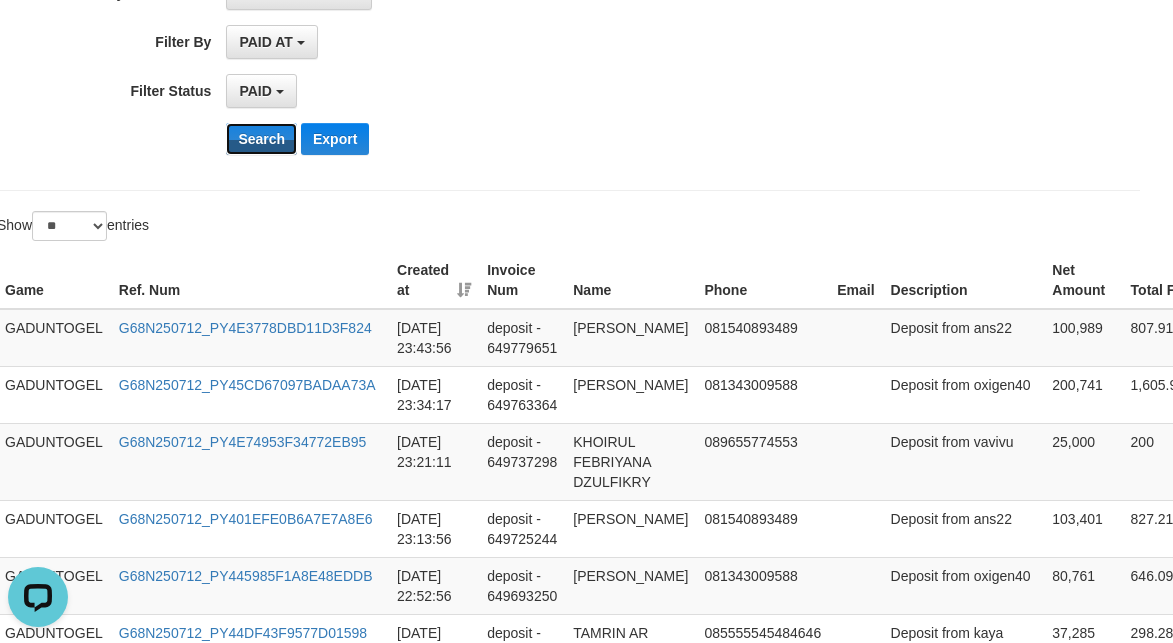 scroll, scrollTop: 499, scrollLeft: 18, axis: both 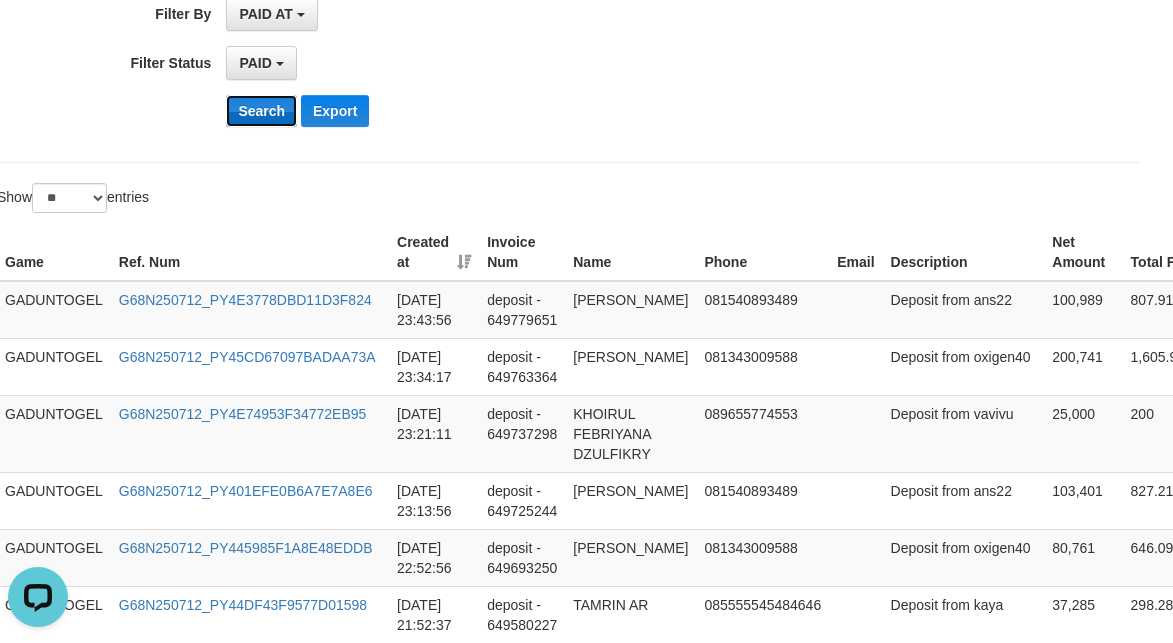 click on "Search" at bounding box center [261, 111] 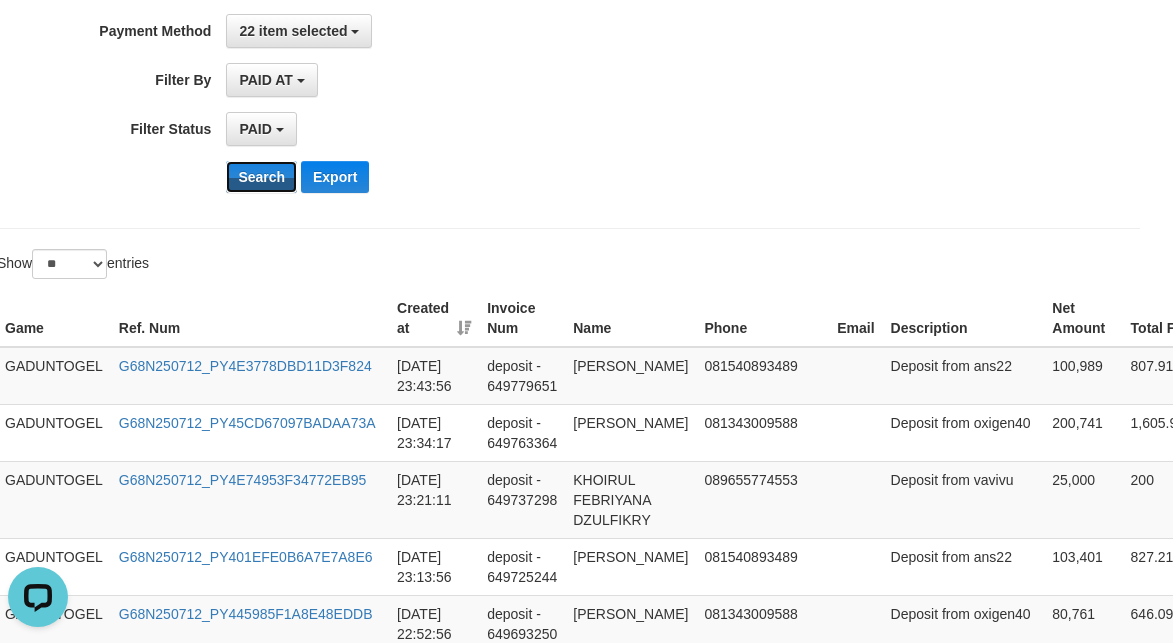 scroll, scrollTop: 405, scrollLeft: 18, axis: both 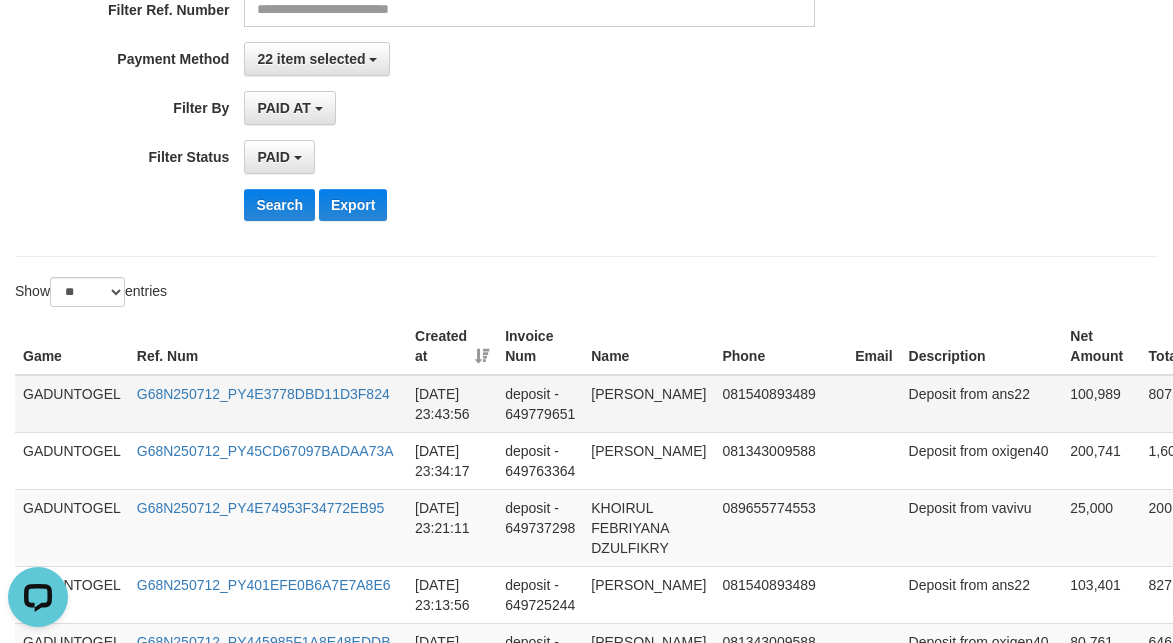 click on "GADUNTOGEL" at bounding box center [72, 404] 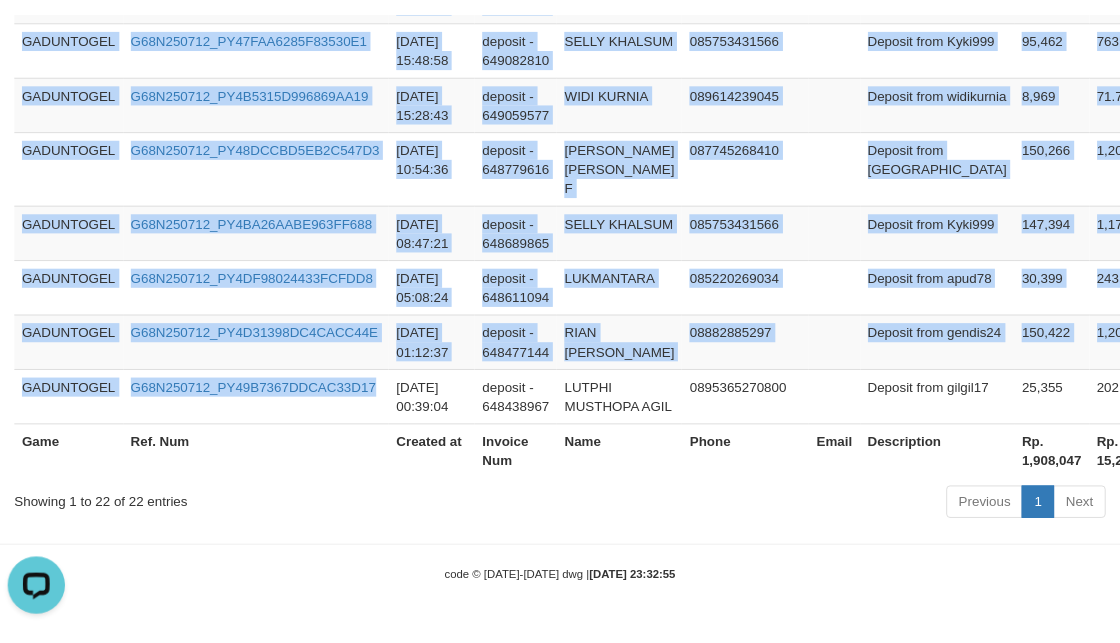 scroll, scrollTop: 1905, scrollLeft: 0, axis: vertical 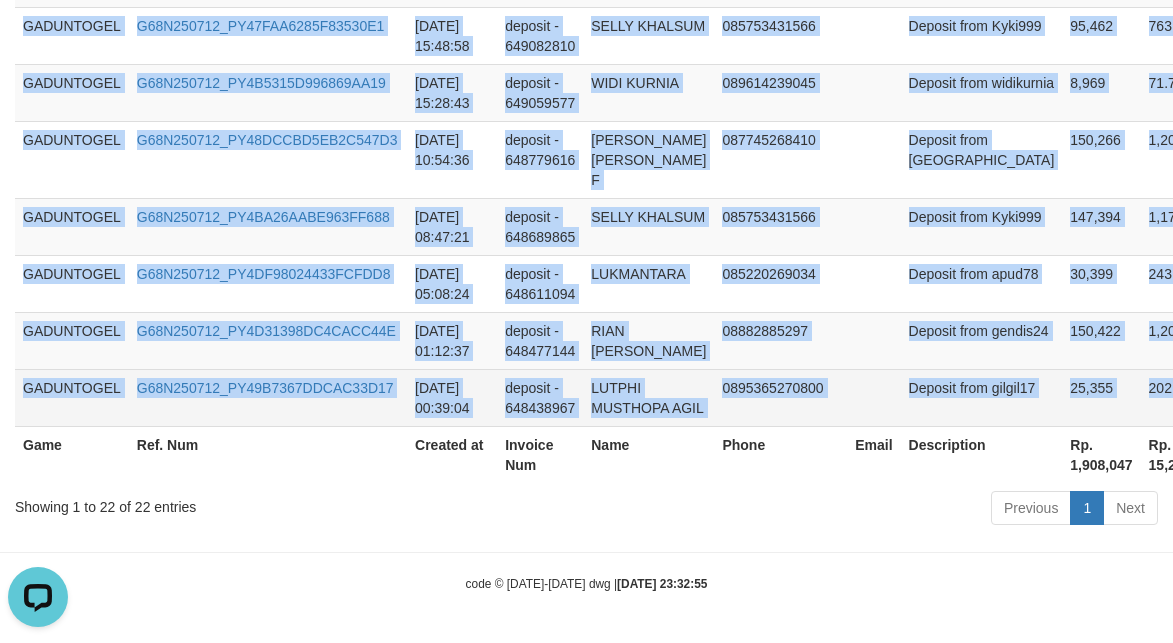 drag, startPoint x: 57, startPoint y: 399, endPoint x: 1143, endPoint y: 375, distance: 1086.2651 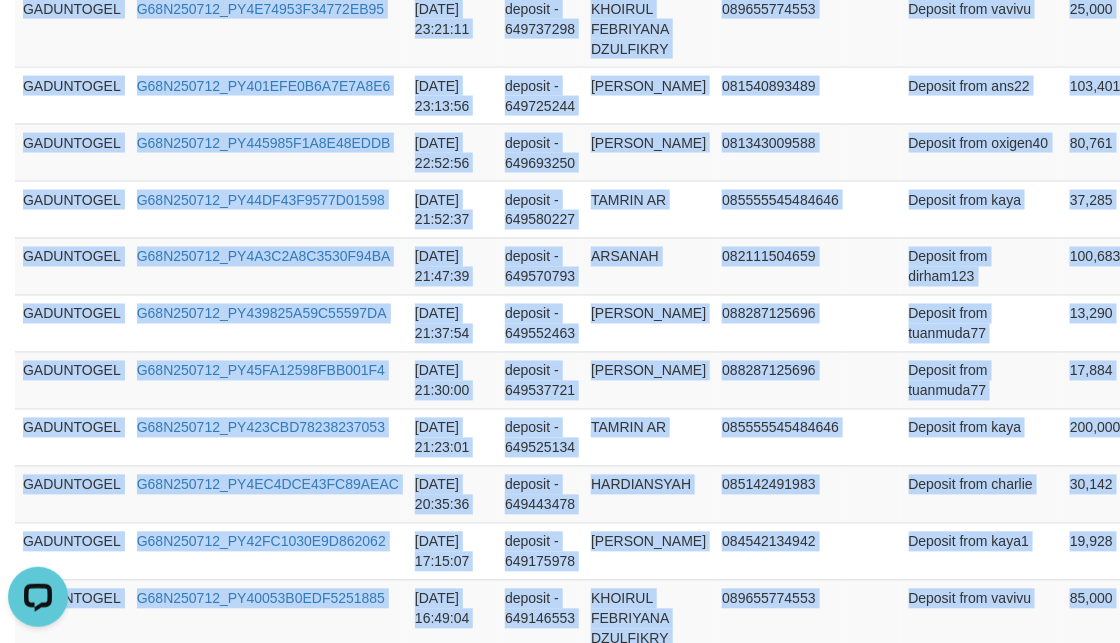 scroll, scrollTop: 405, scrollLeft: 0, axis: vertical 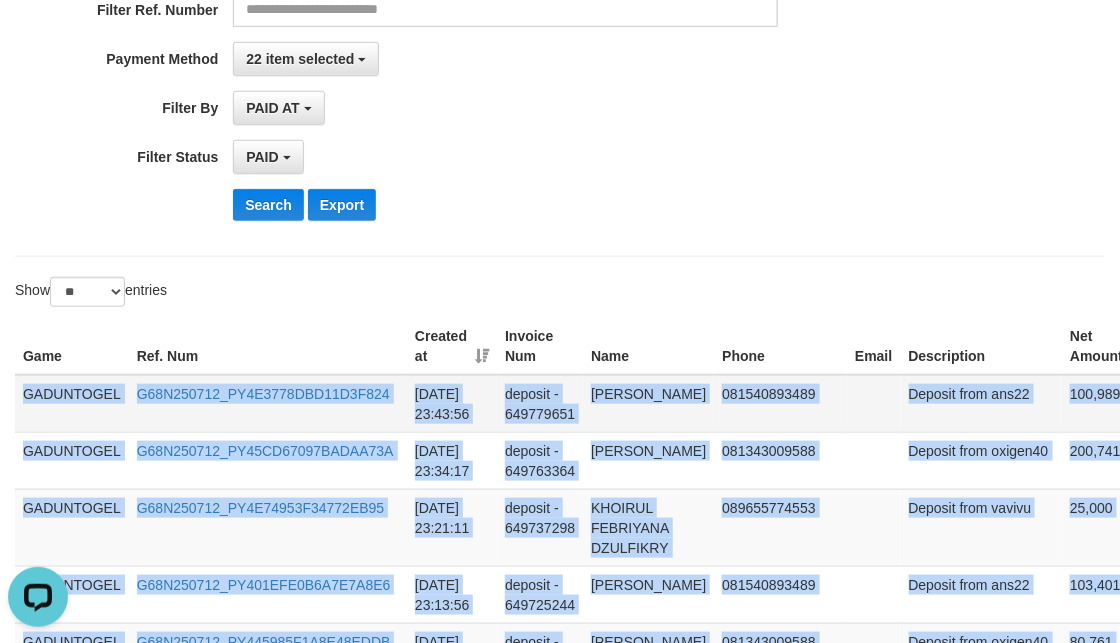 click on "GADUNTOGEL" at bounding box center [72, 404] 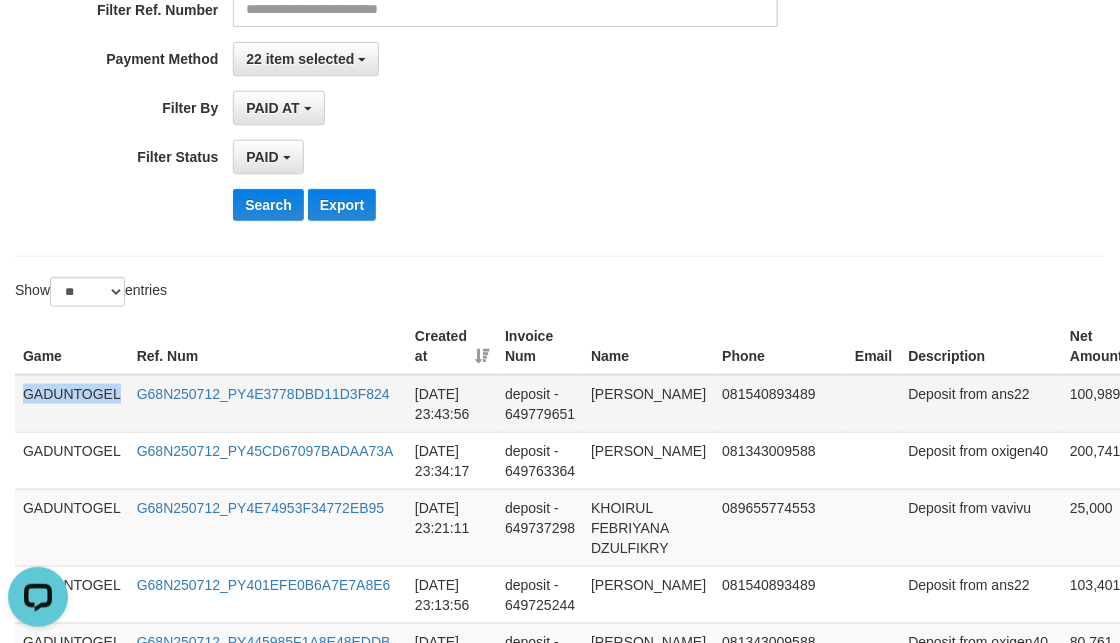 click on "GADUNTOGEL" at bounding box center (72, 404) 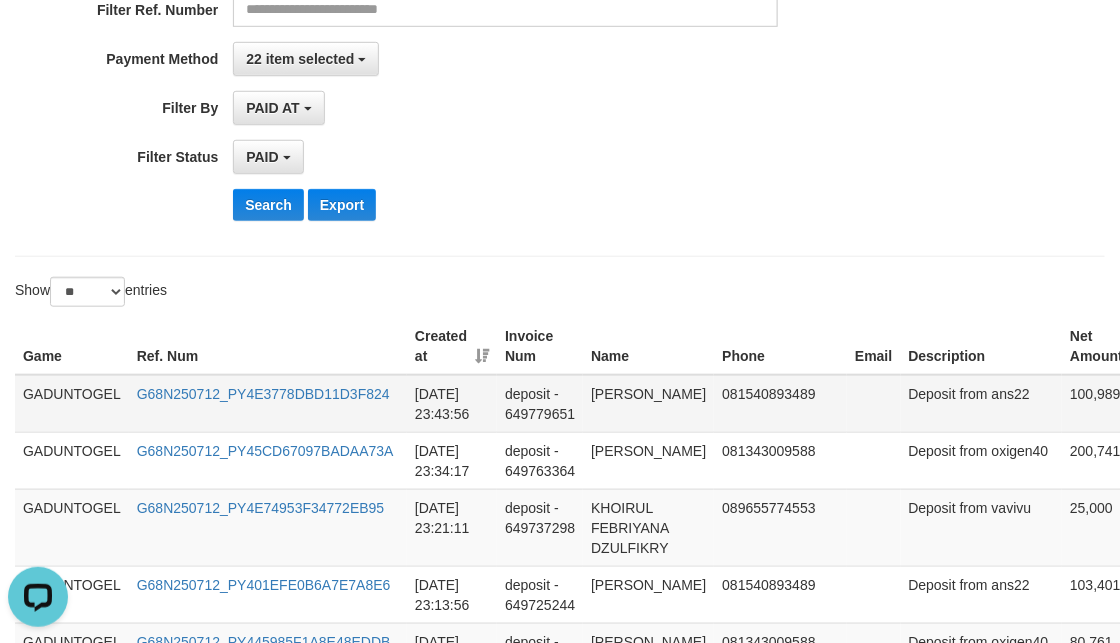 click on "GADUNTOGEL" at bounding box center [72, 404] 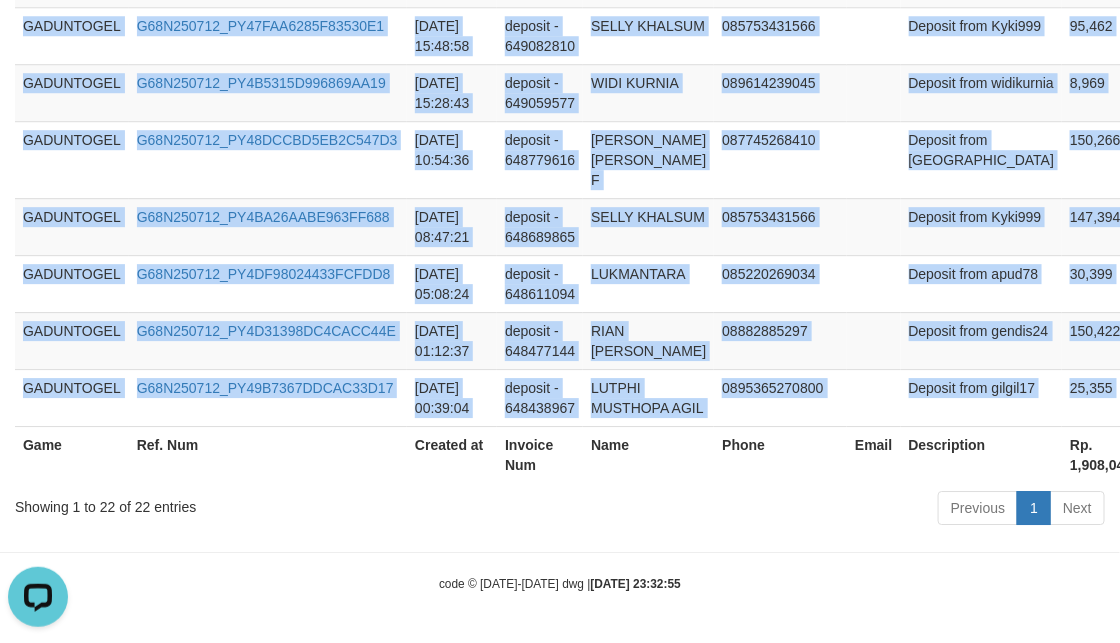 scroll, scrollTop: 1831, scrollLeft: 238, axis: both 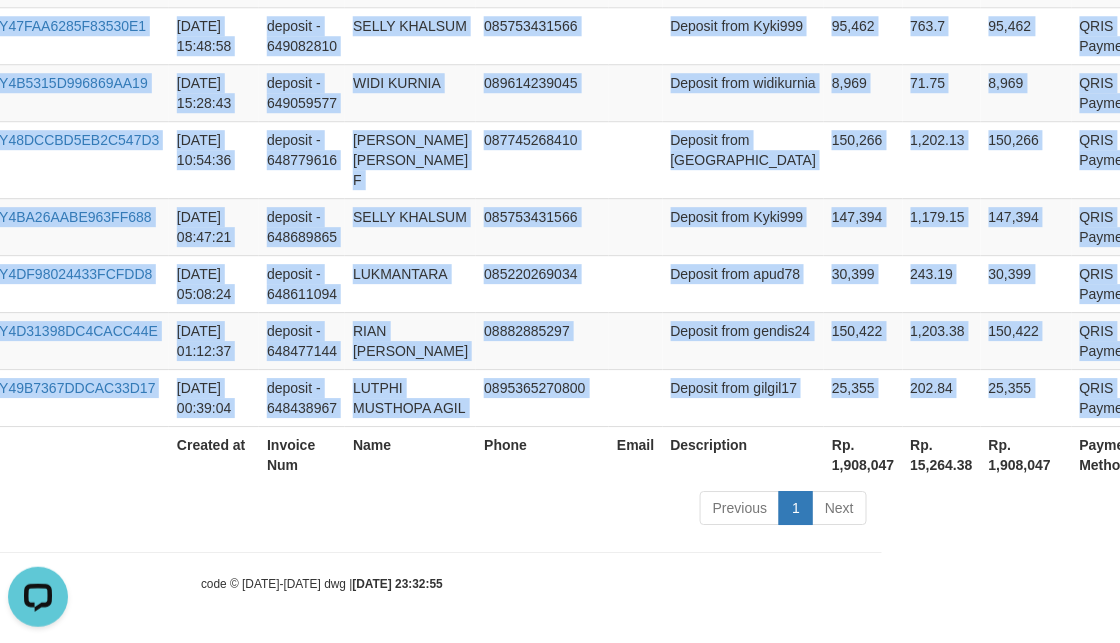 copy on "GADUNTOGEL G68N250712_PY4E3778DBD11D3F824 [DATE] 23:43:56 deposit - 649779651 [PERSON_NAME] 081540893489 Deposit from ans22 100,989 807.91 100,989 QRIS Payment P   GADUNTOGEL G68N250712_PY45CD67097BADAA73A [DATE] 23:34:17 deposit - 649763364 [PERSON_NAME] 081343009588 Deposit from oxigen40 200,741 1,605.93 200,741 QRIS Payment P   GADUNTOGEL G68N250712_PY4E74953F34772EB95 [DATE] 23:21:11 deposit - 649737298 KHOIRUL FEBRIYANA DZULFIKRY 089655774553 Deposit from vavivu 25,000 200 25,000 QRIS Payment P   GADUNTOGEL G68N250712_PY401EFE0B6A7E7A8E6 [DATE] 23:13:56 deposit - 649725244 [PERSON_NAME] 081540893489 Deposit from ans22 103,401 827.21 103,401 QRIS Payment P   GADUNTOGEL G68N250712_PY445985F1A8E48EDDB [DATE] 22:52:56 deposit - 649693250 [PERSON_NAME] 081343009588 Deposit from oxigen40 80,761 646.09 80,761 QRIS Payment P   GADUNTOGEL G68N250712_PY44DF43F9577D01598 [DATE] 21:52:37 deposit - 649580227 TAMRIN AR 085555545484646 Deposit from kaya 37,285 298.28 37,285 QRIS Payment P   G..." 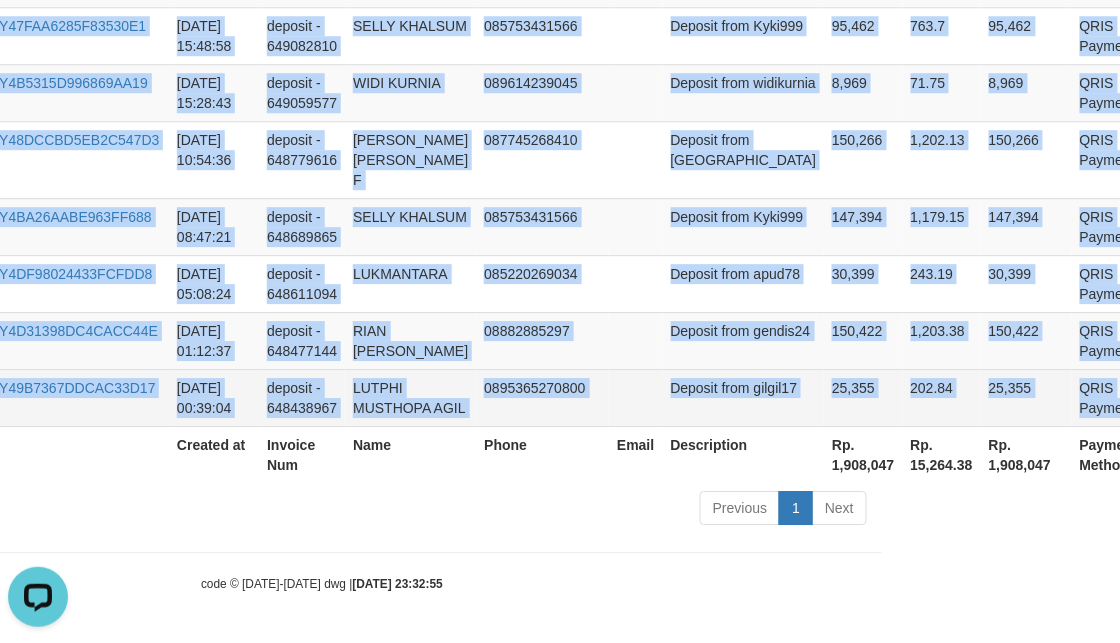 drag, startPoint x: 93, startPoint y: 396, endPoint x: 886, endPoint y: 487, distance: 798.2042 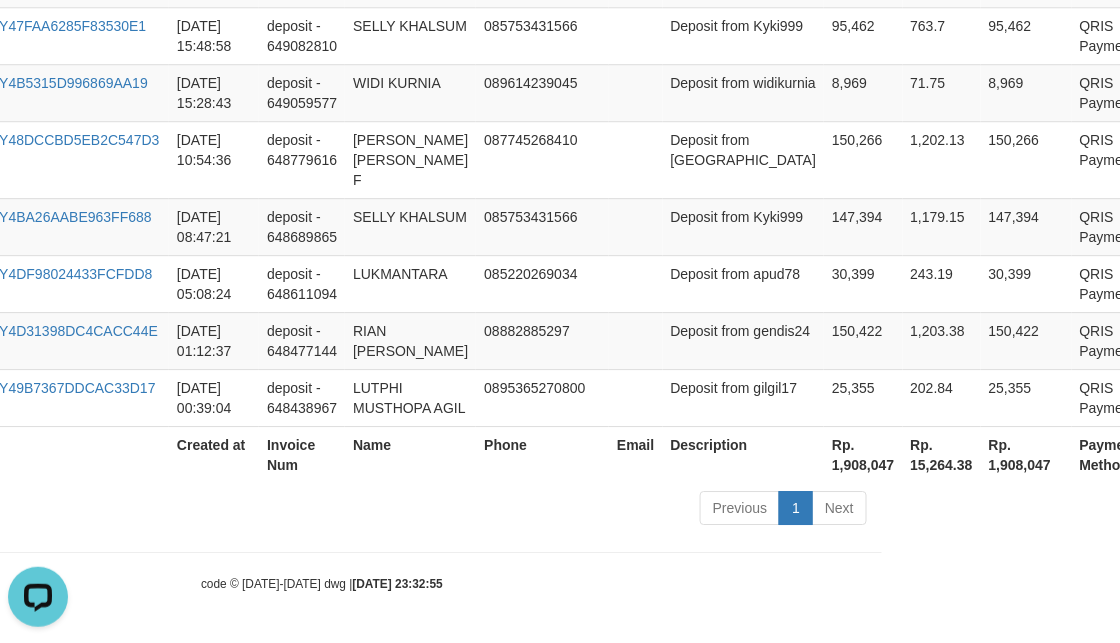 click on "Rp. 1,908,047" at bounding box center [863, 454] 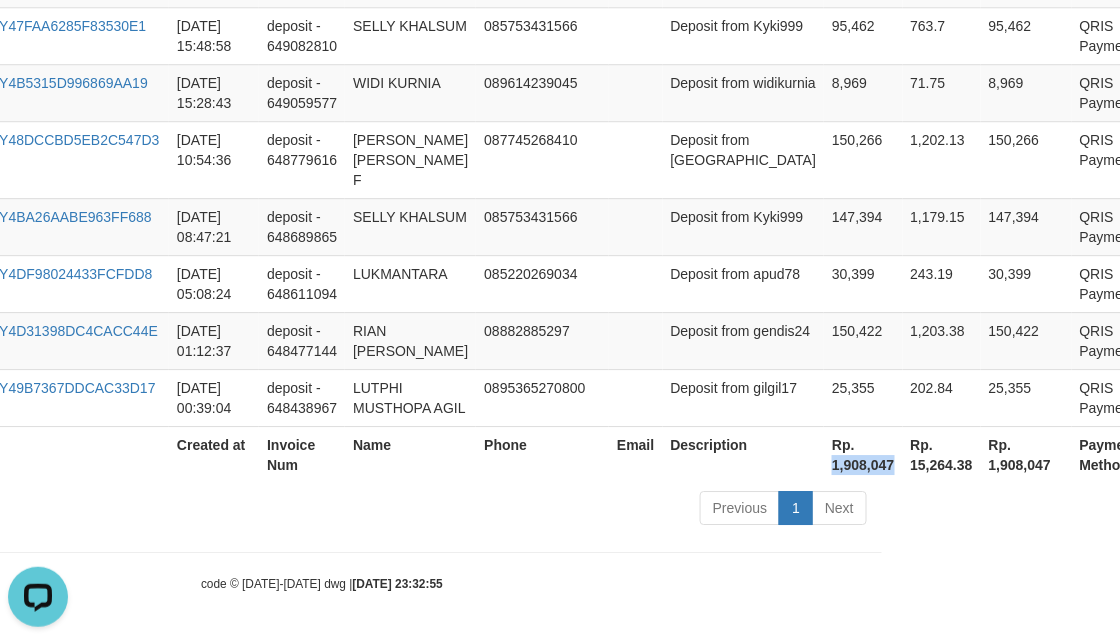 click on "Rp. 1,908,047" at bounding box center (863, 454) 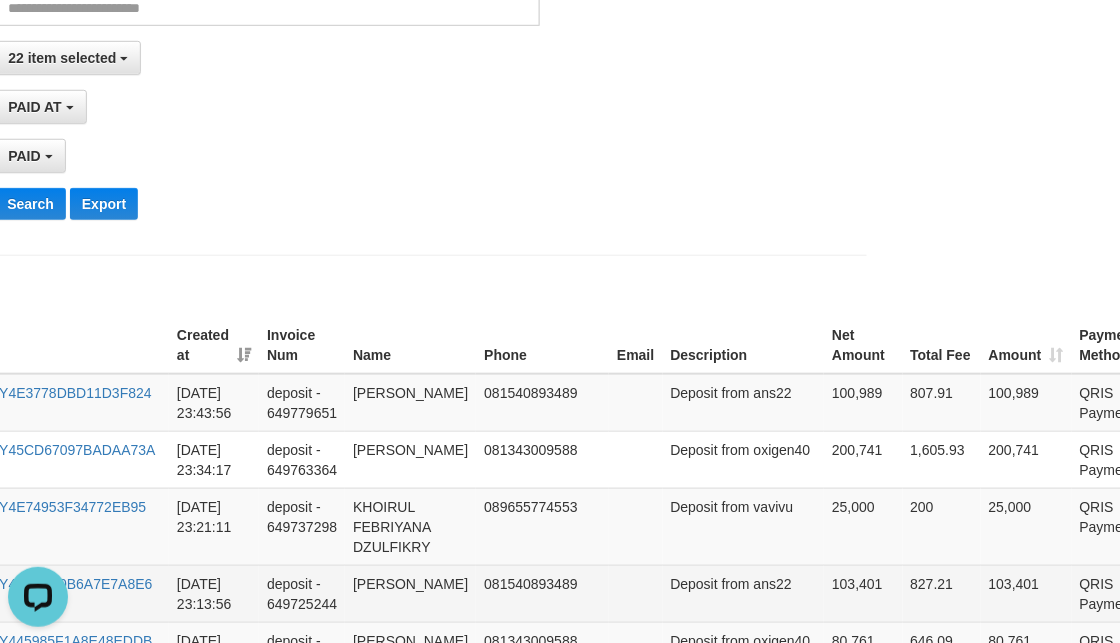 scroll, scrollTop: 331, scrollLeft: 238, axis: both 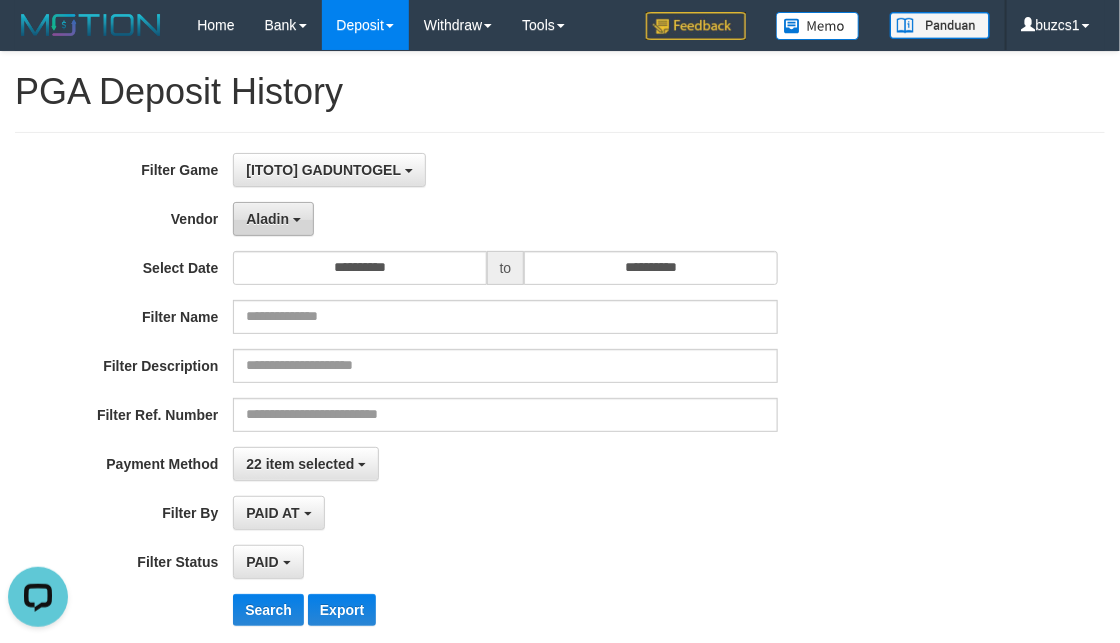 click on "Aladin" at bounding box center (273, 219) 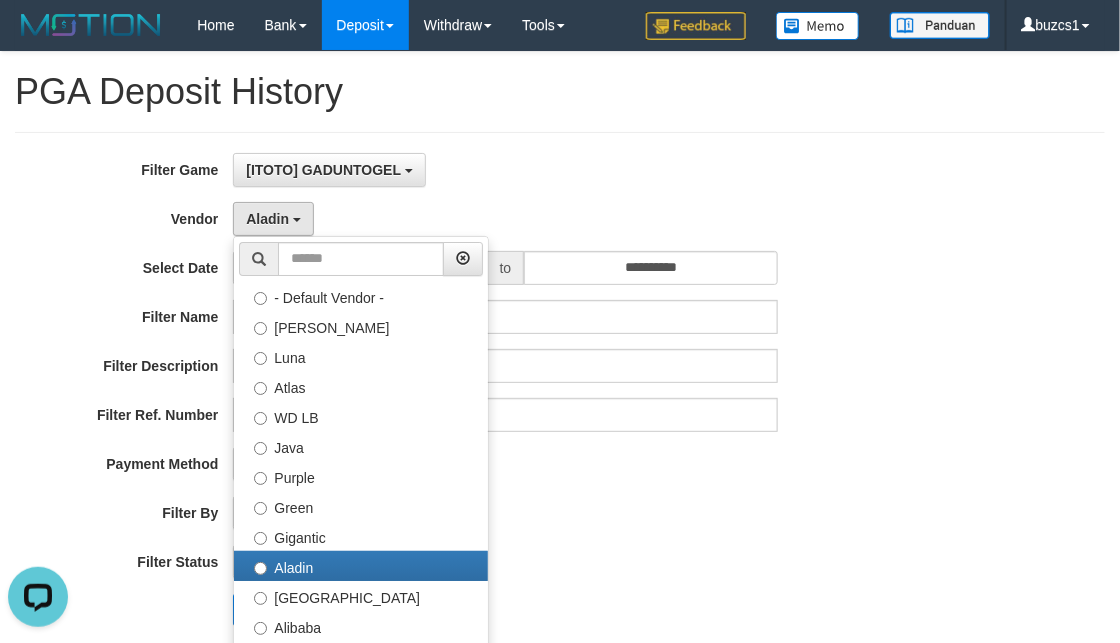 click on "Gameboy" at bounding box center (361, 686) 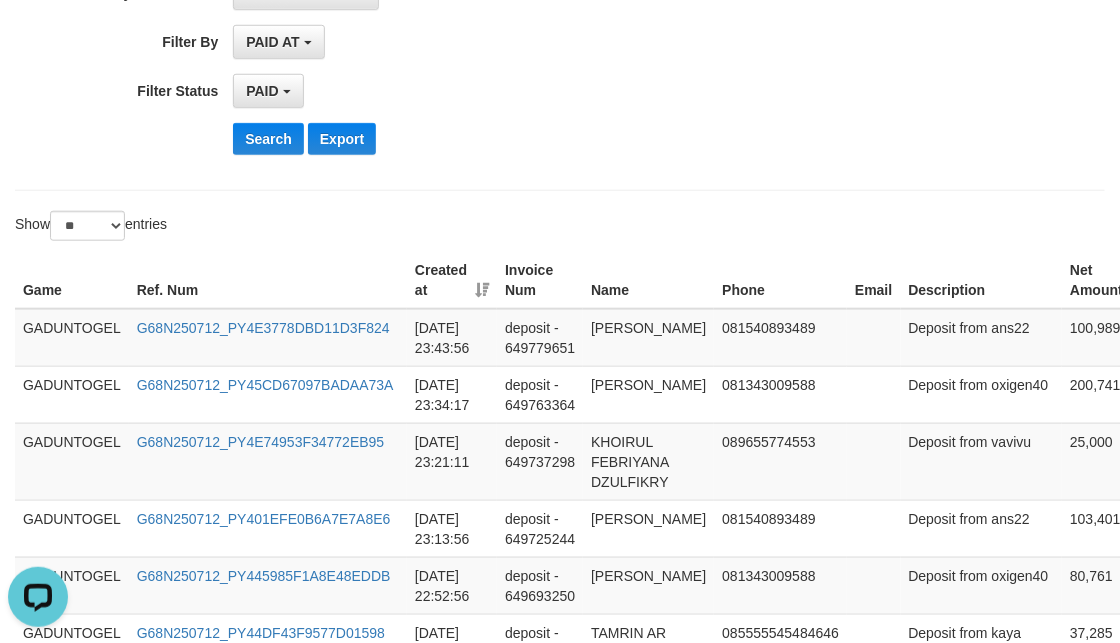 scroll, scrollTop: 499, scrollLeft: 0, axis: vertical 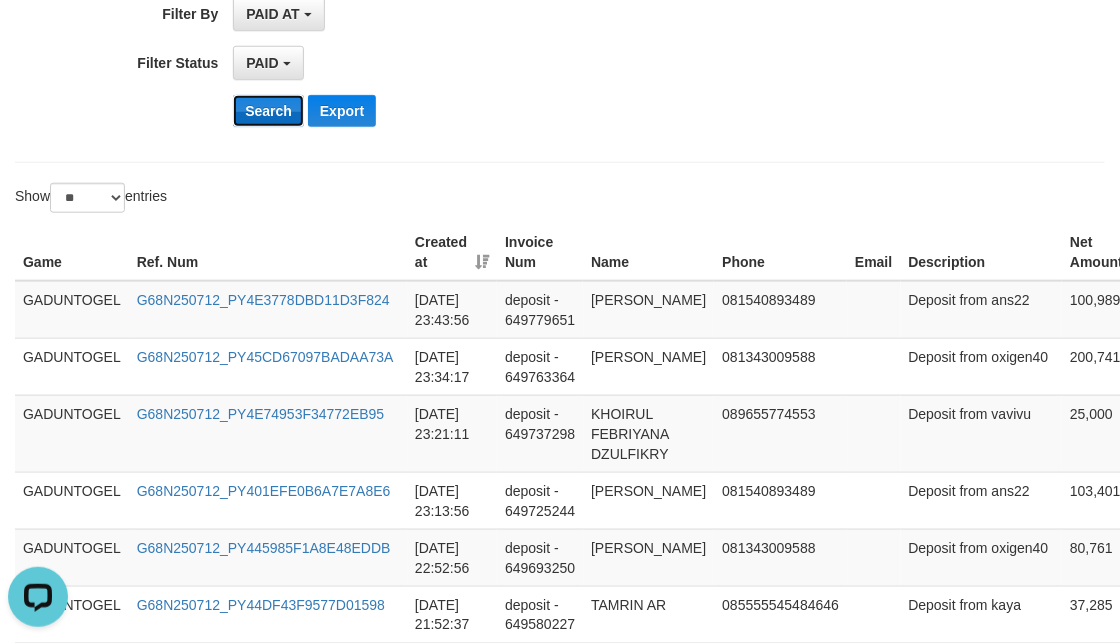 drag, startPoint x: 270, startPoint y: 106, endPoint x: 295, endPoint y: 108, distance: 25.079872 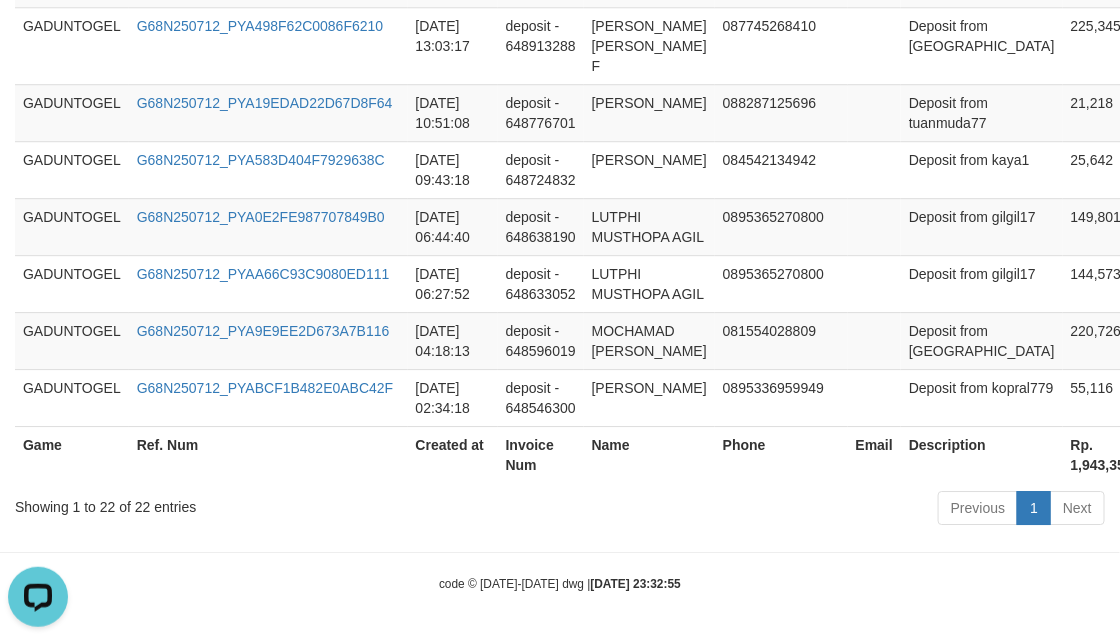 scroll, scrollTop: 1845, scrollLeft: 0, axis: vertical 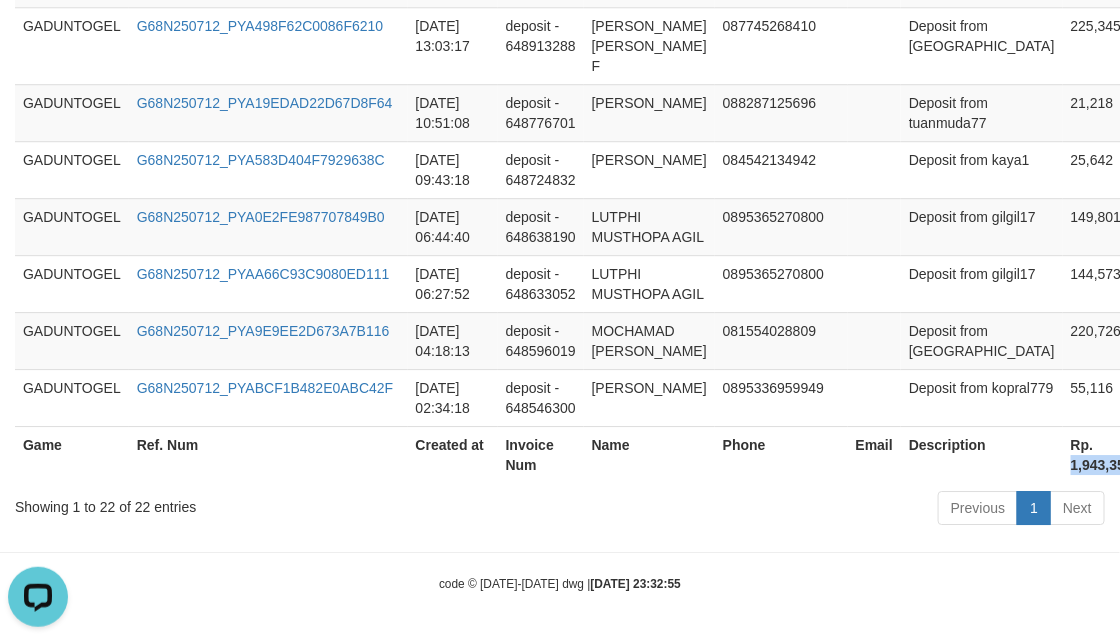 click on "Rp. 1,943,357" at bounding box center [1102, 454] 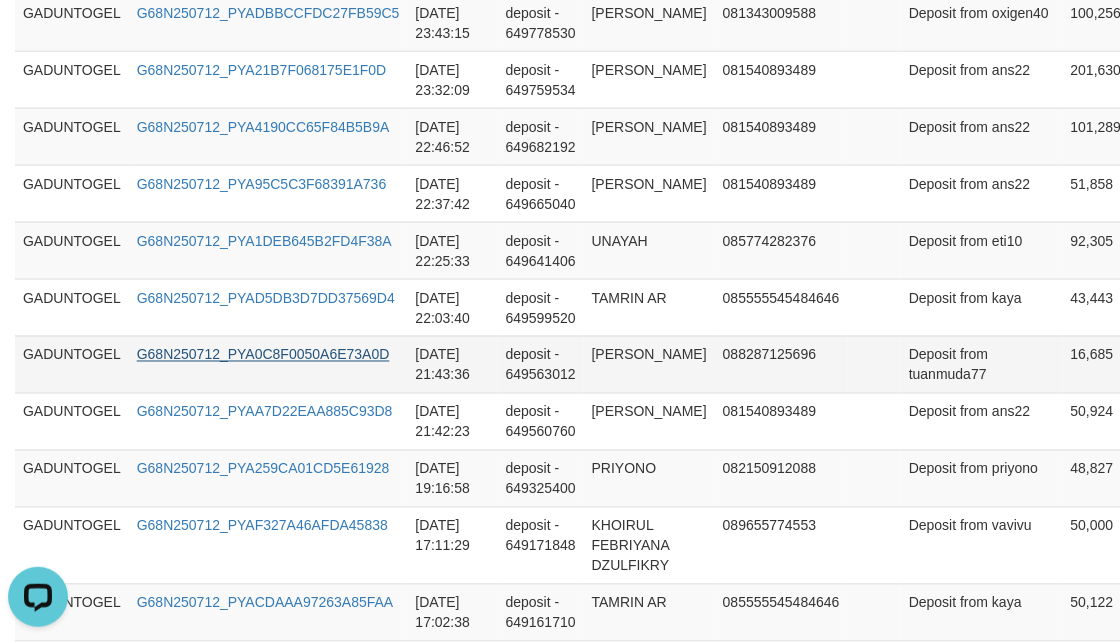 scroll, scrollTop: 345, scrollLeft: 0, axis: vertical 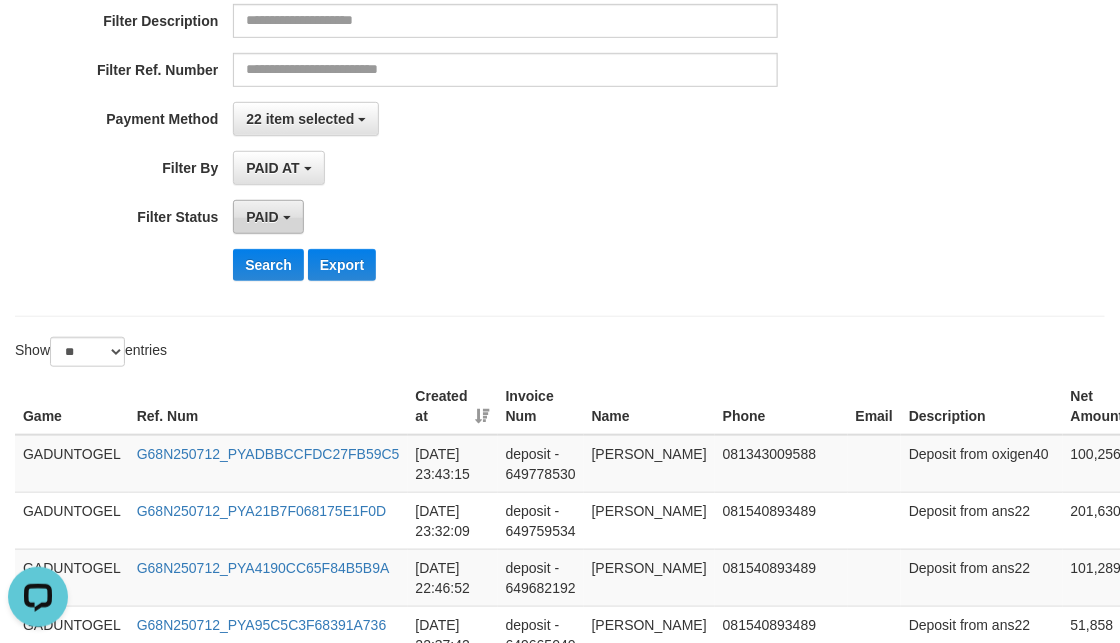 click on "PAID" at bounding box center (268, 217) 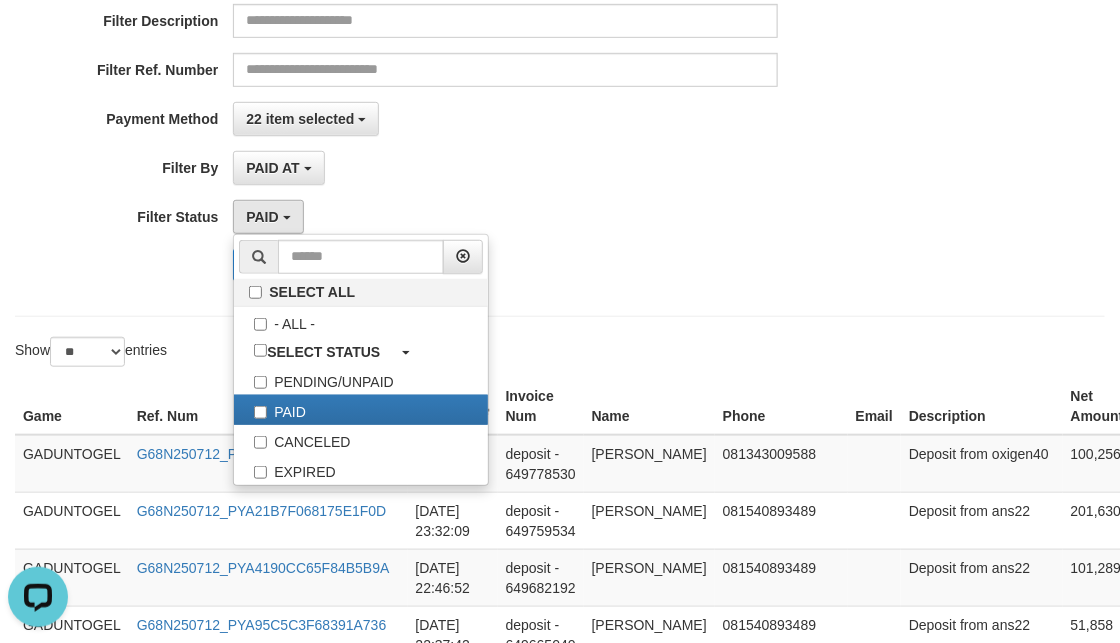 click on "PAID								    SELECT ALL  - ALL -  SELECT STATUS
PENDING/UNPAID
PAID
CANCELED
EXPIRED" at bounding box center (505, 217) 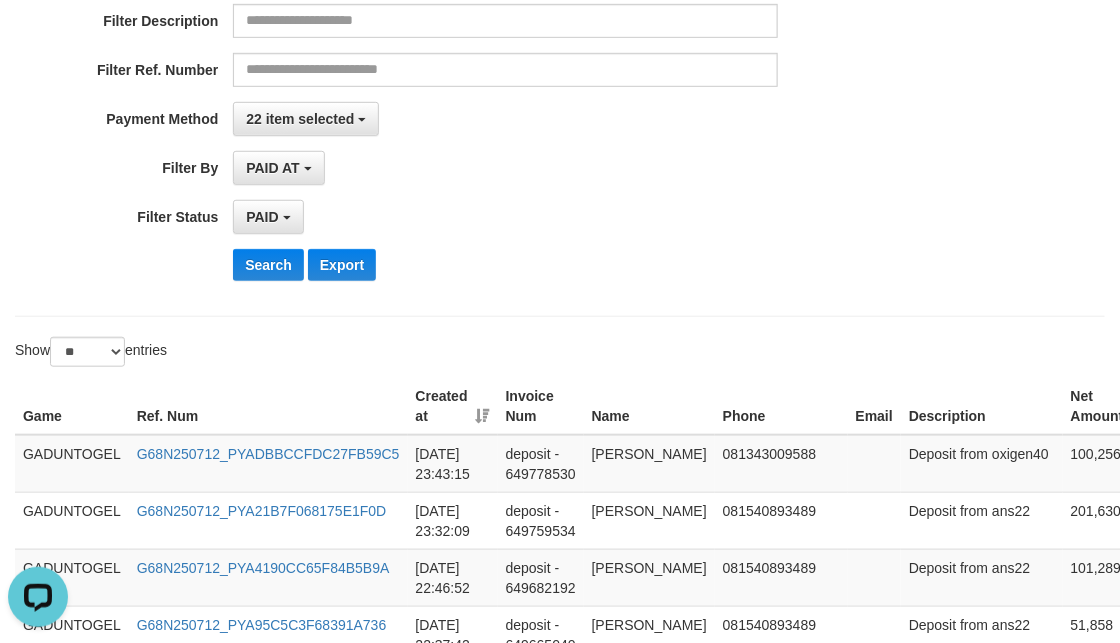 scroll, scrollTop: 0, scrollLeft: 0, axis: both 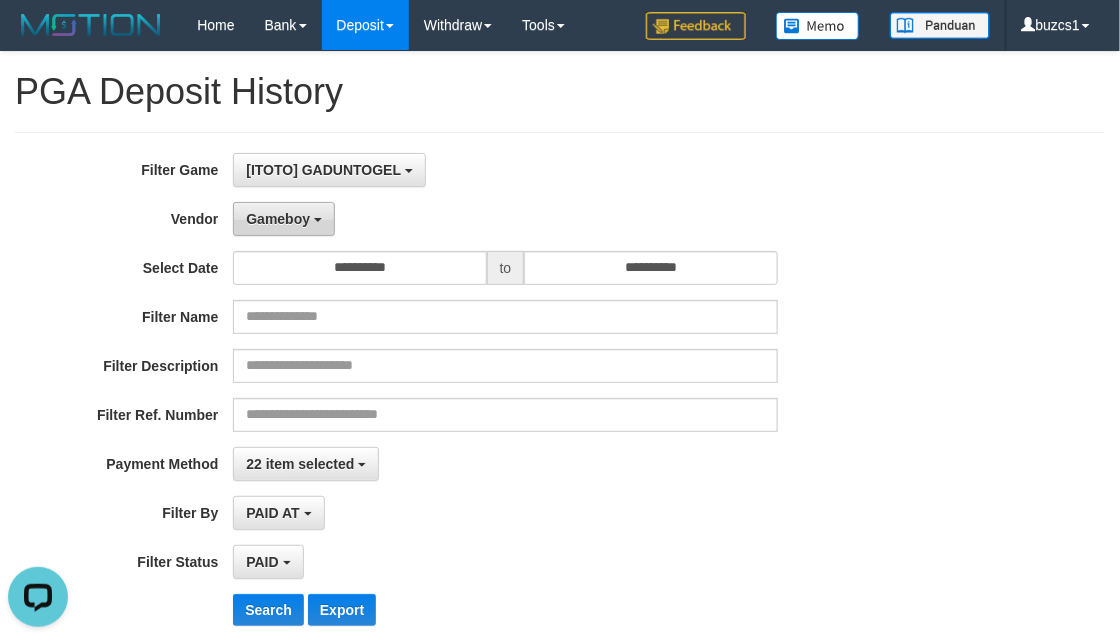 click on "Gameboy" at bounding box center (284, 219) 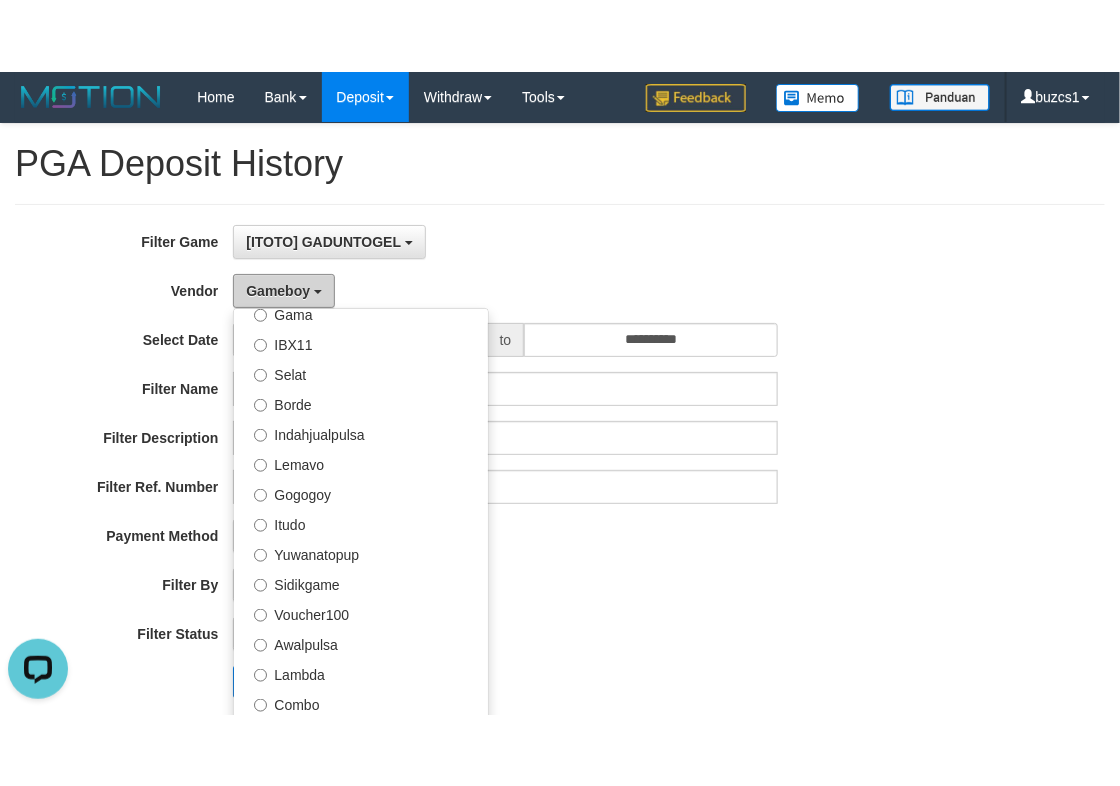 scroll, scrollTop: 685, scrollLeft: 0, axis: vertical 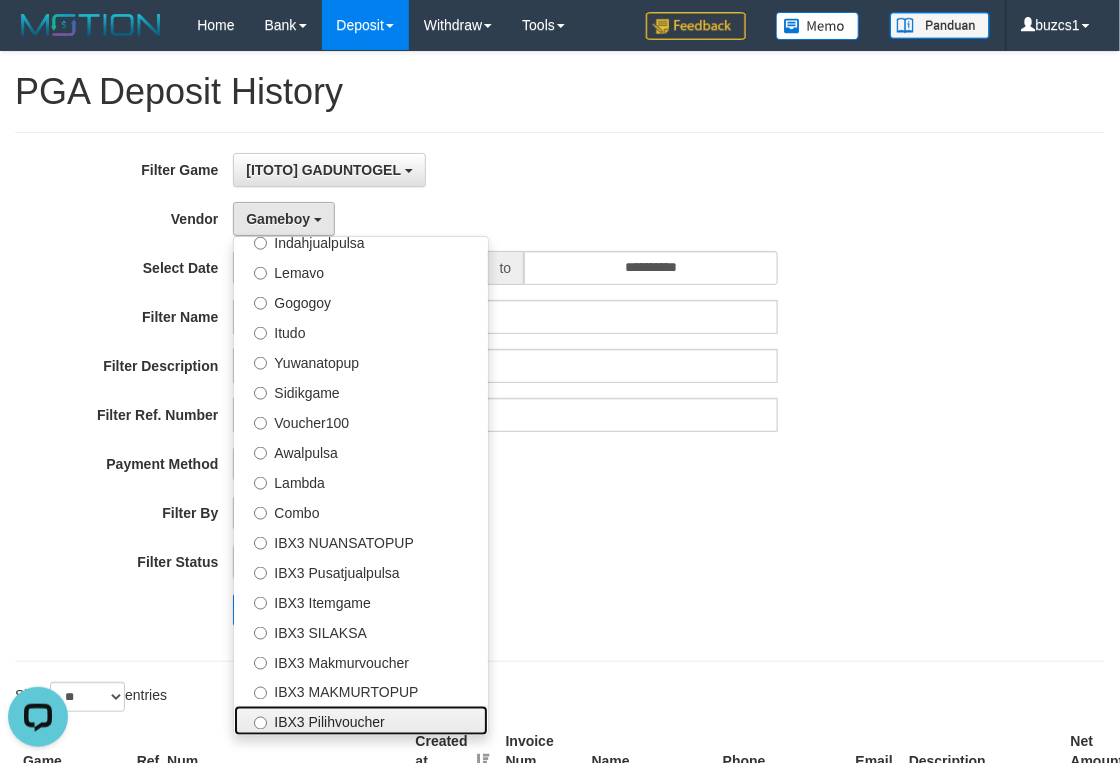 drag, startPoint x: 372, startPoint y: 726, endPoint x: 355, endPoint y: 709, distance: 24.04163 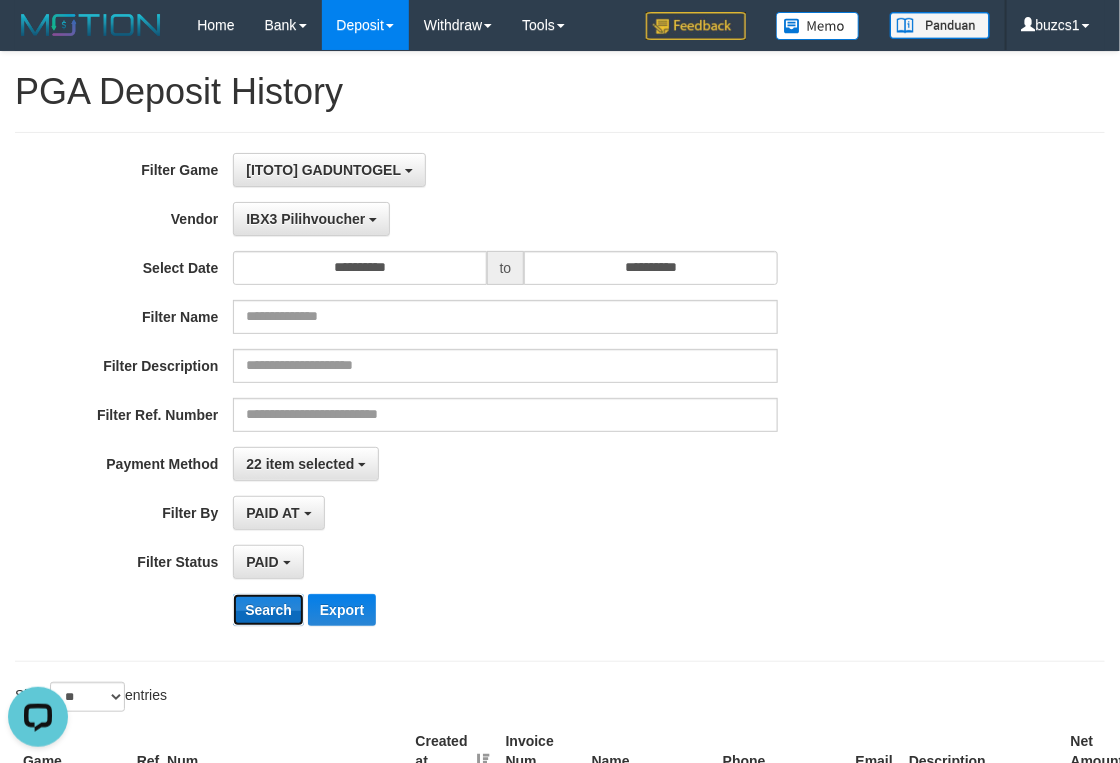 click on "Search" at bounding box center (268, 610) 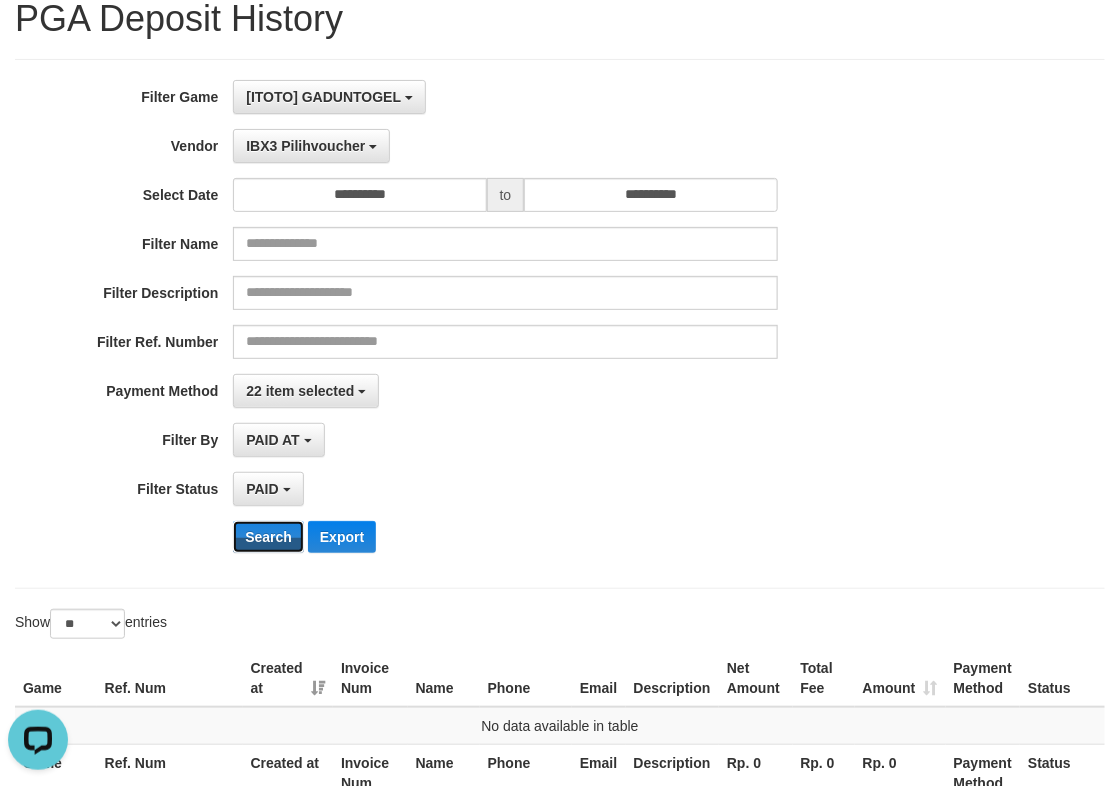scroll, scrollTop: 0, scrollLeft: 0, axis: both 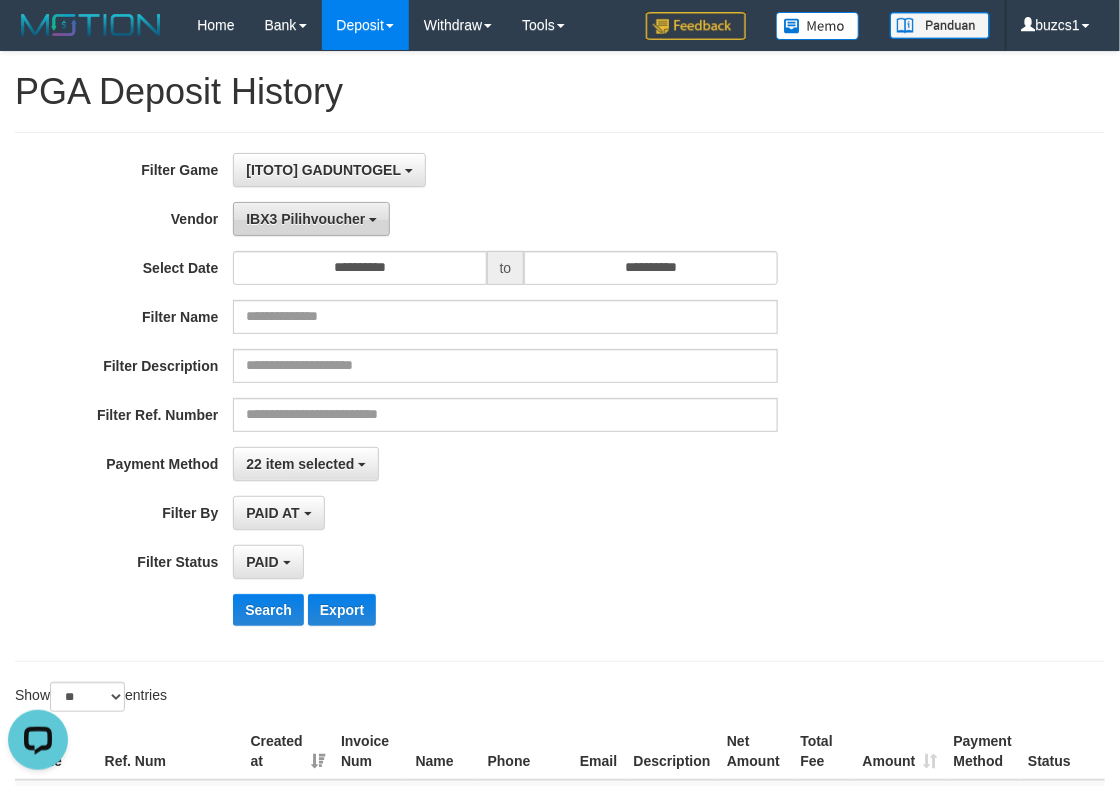 click on "IBX3 Pilihvoucher" at bounding box center [311, 219] 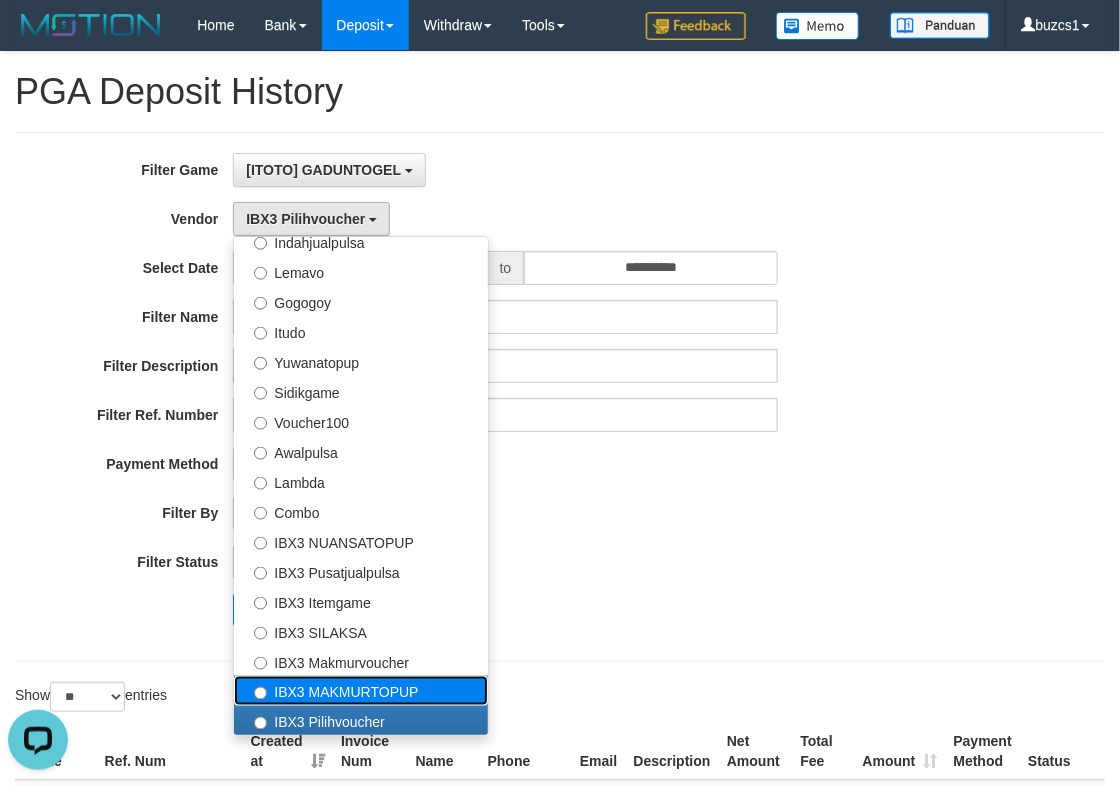 click on "IBX3 MAKMURTOPUP" at bounding box center (361, 691) 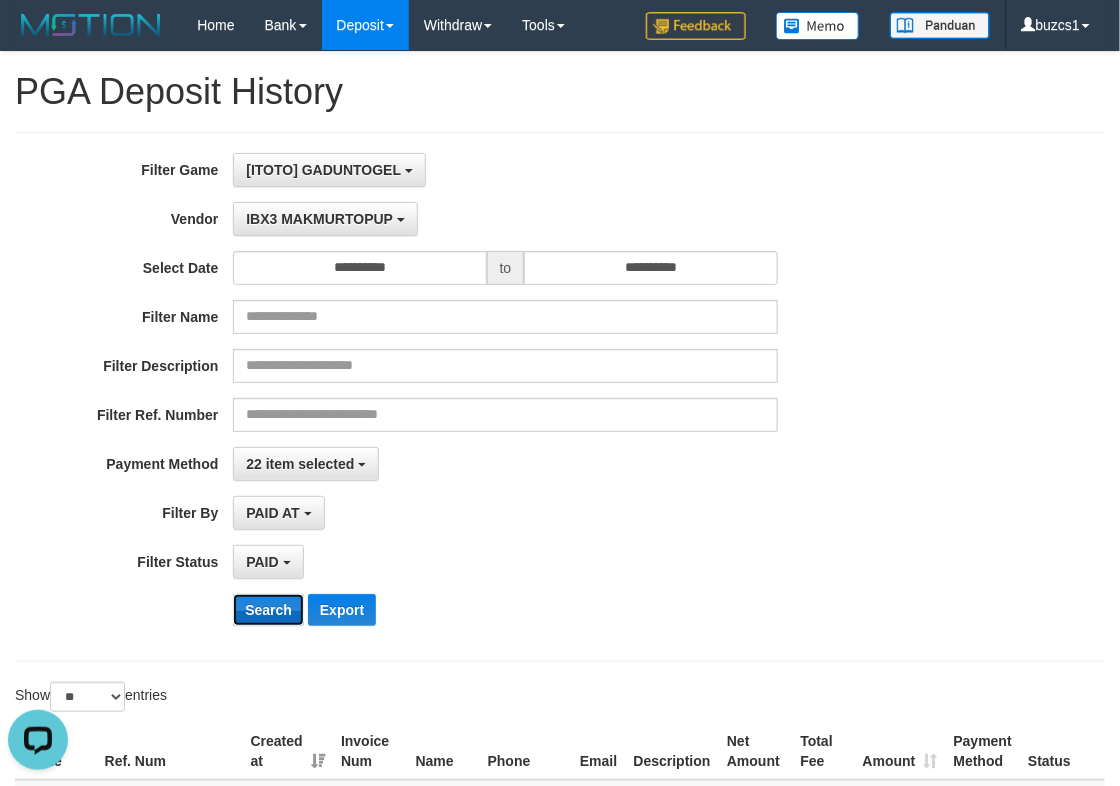 click on "Search" at bounding box center [268, 610] 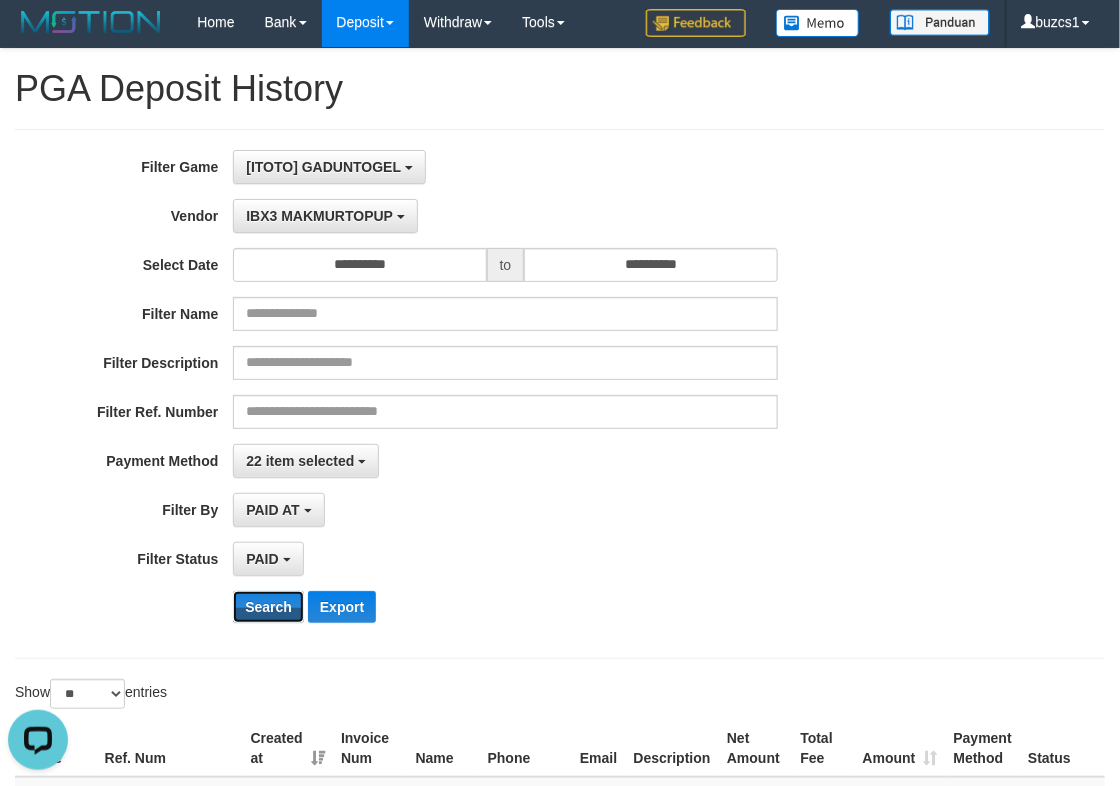 scroll, scrollTop: 0, scrollLeft: 0, axis: both 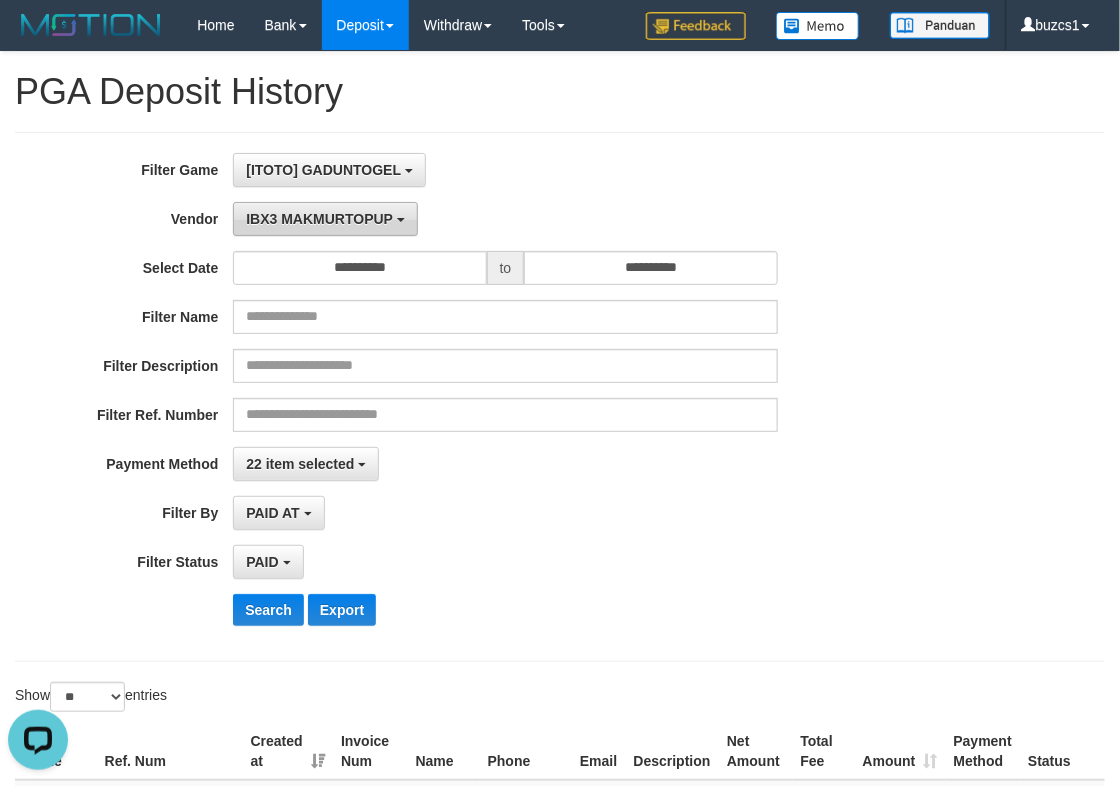 click on "IBX3 MAKMURTOPUP" at bounding box center [319, 219] 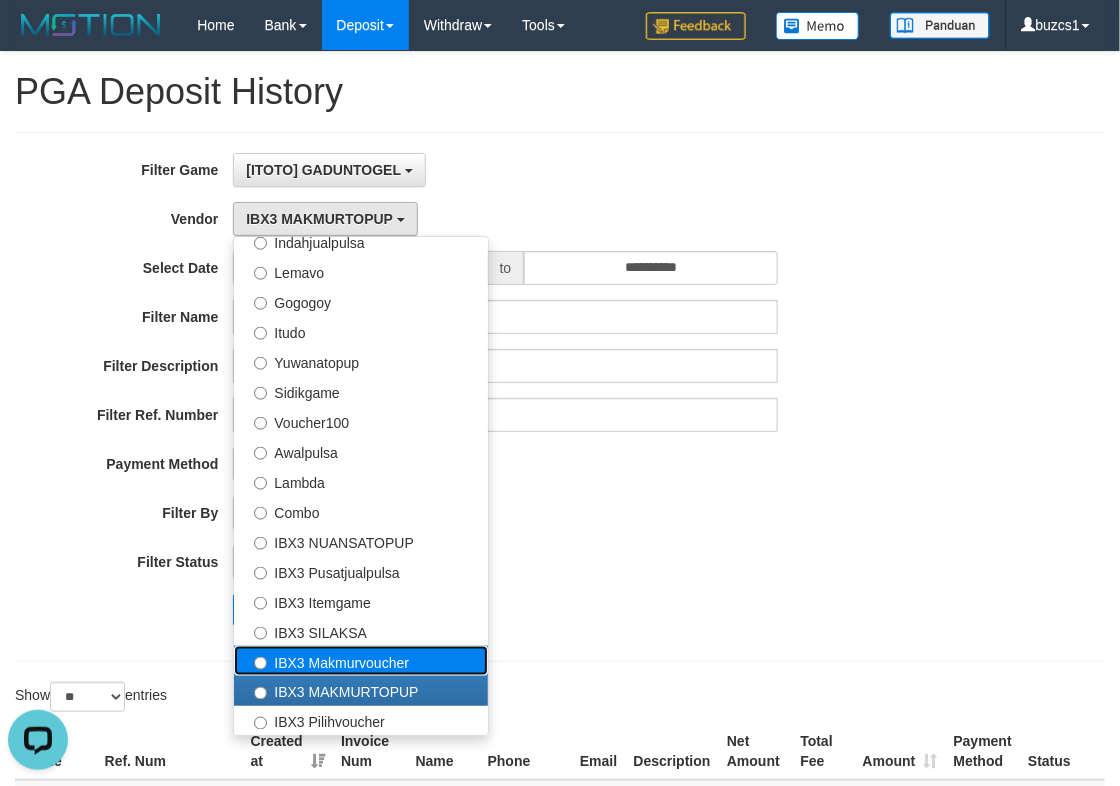 click on "IBX3 Makmurvoucher" at bounding box center [361, 661] 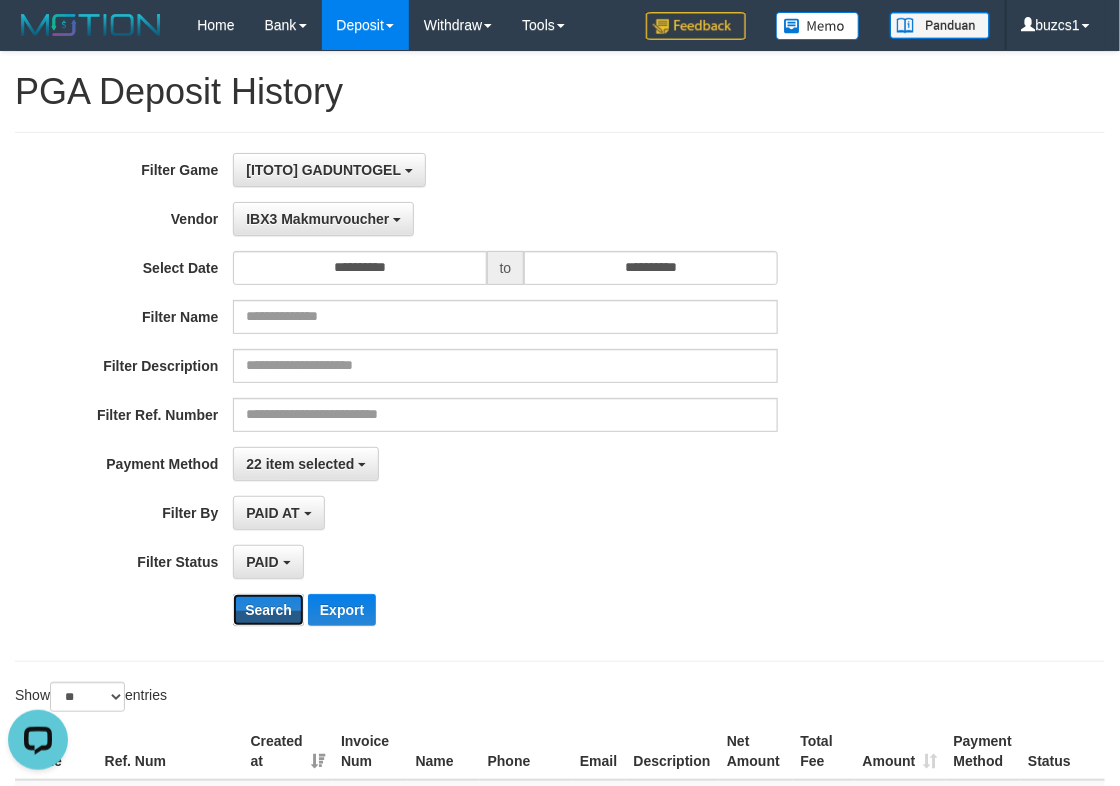 drag, startPoint x: 280, startPoint y: 616, endPoint x: 462, endPoint y: 516, distance: 207.6632 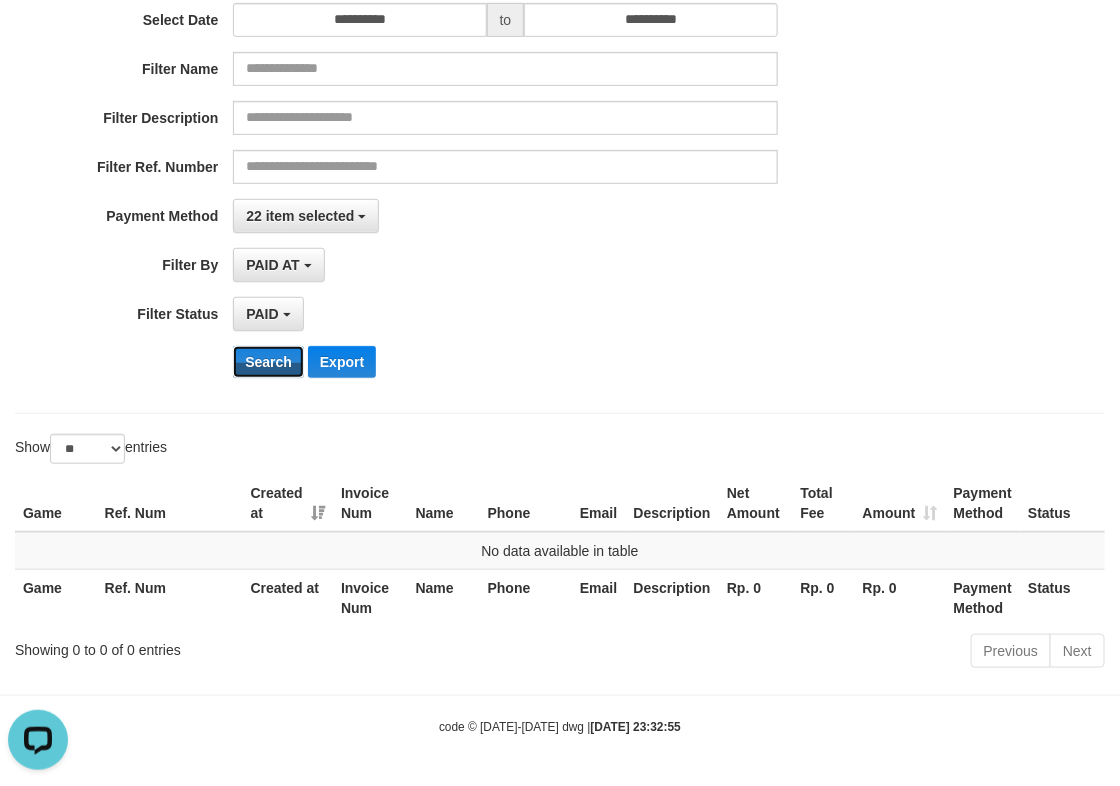 scroll, scrollTop: 0, scrollLeft: 0, axis: both 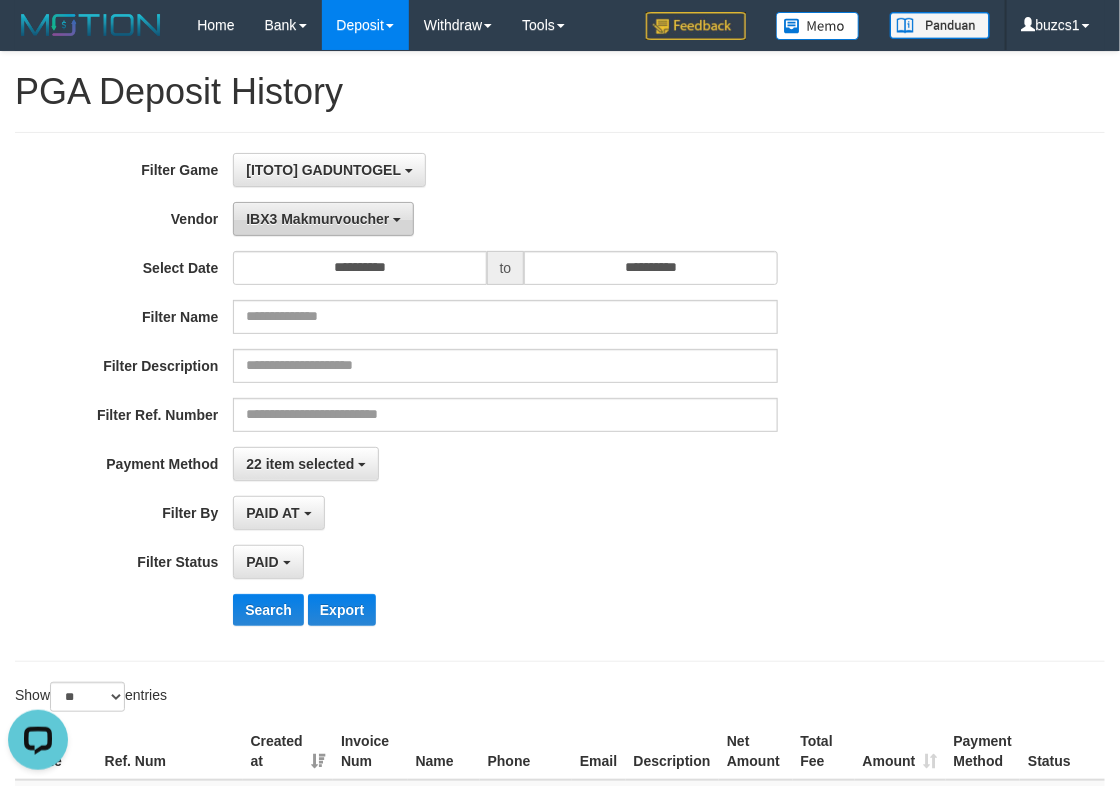 click on "IBX3 Makmurvoucher" at bounding box center (323, 219) 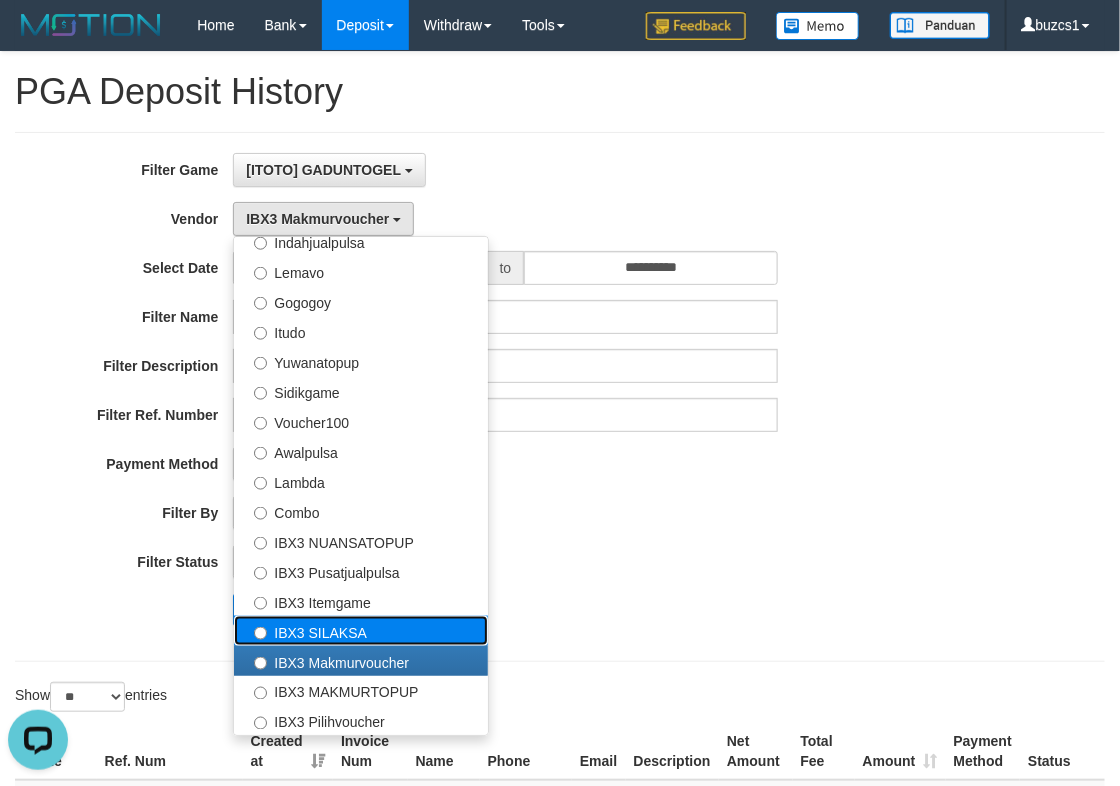 click on "IBX3 SILAKSA" at bounding box center [361, 631] 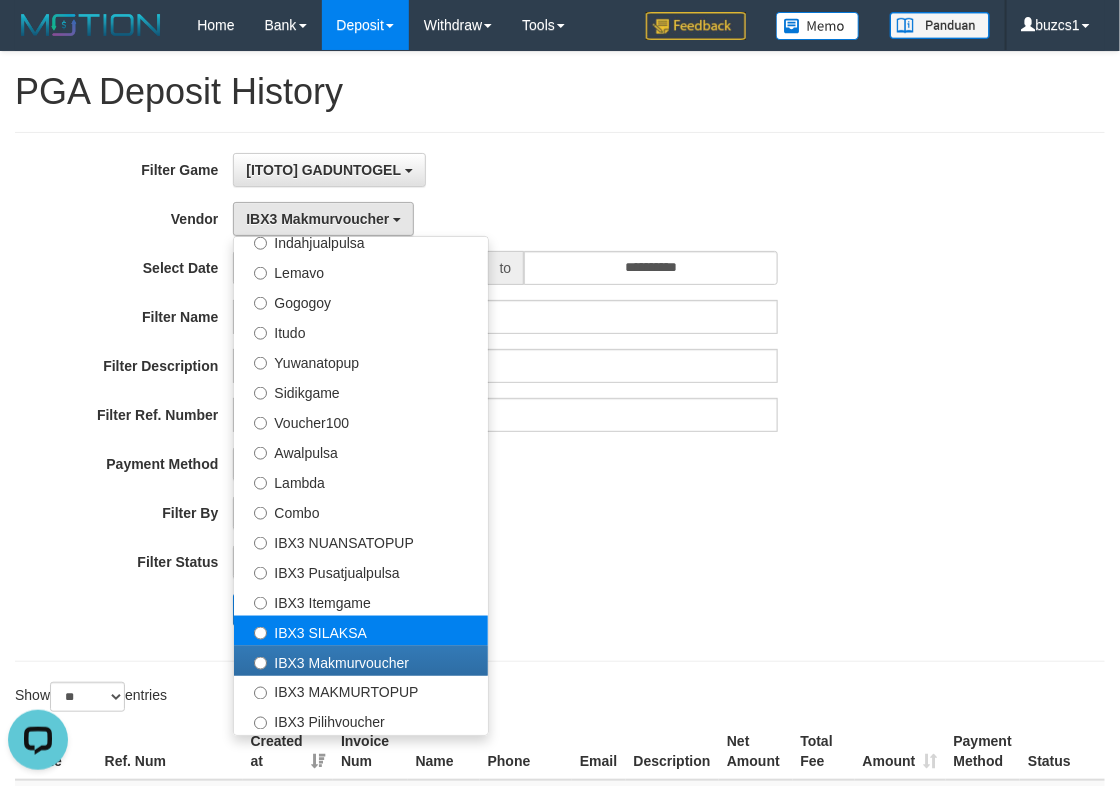 select on "**********" 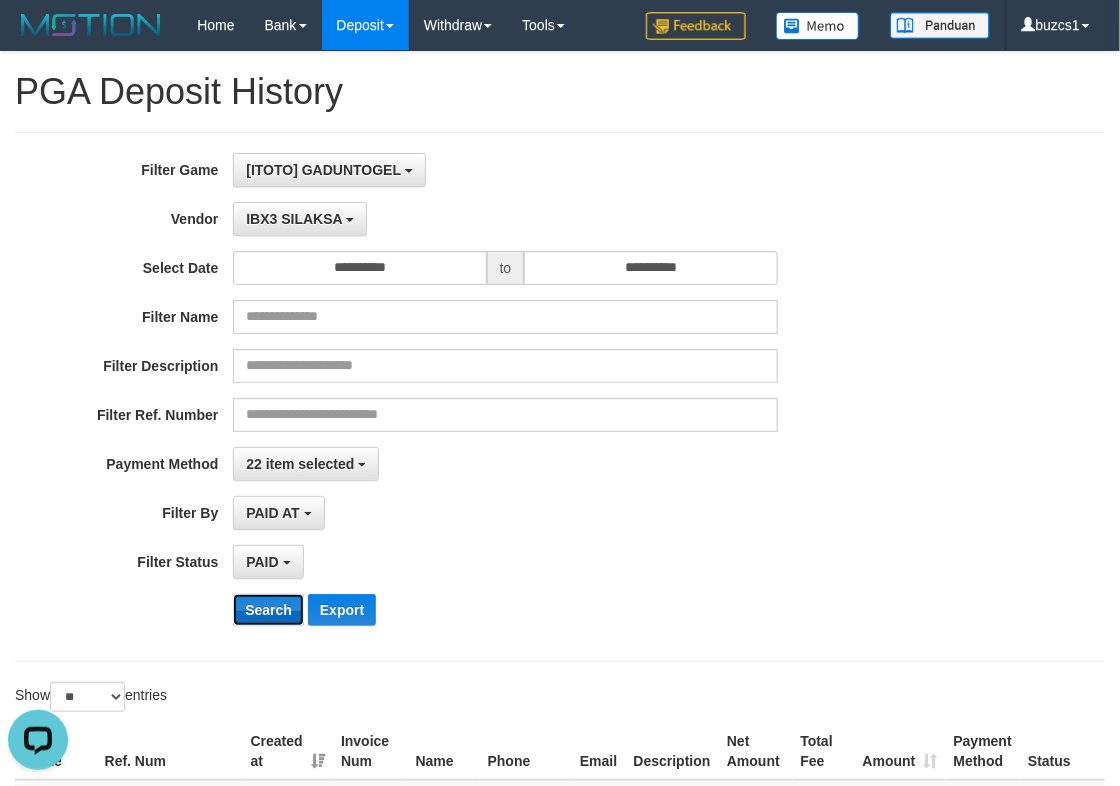click on "Search" at bounding box center (268, 610) 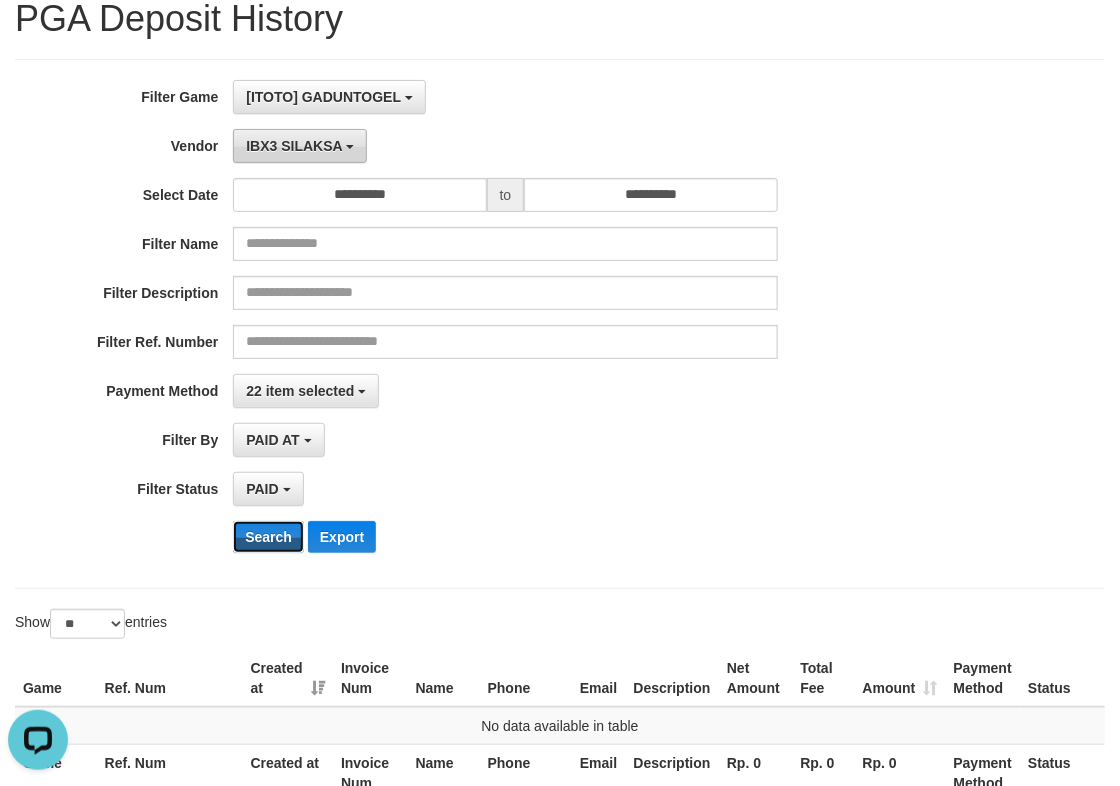 scroll, scrollTop: 0, scrollLeft: 0, axis: both 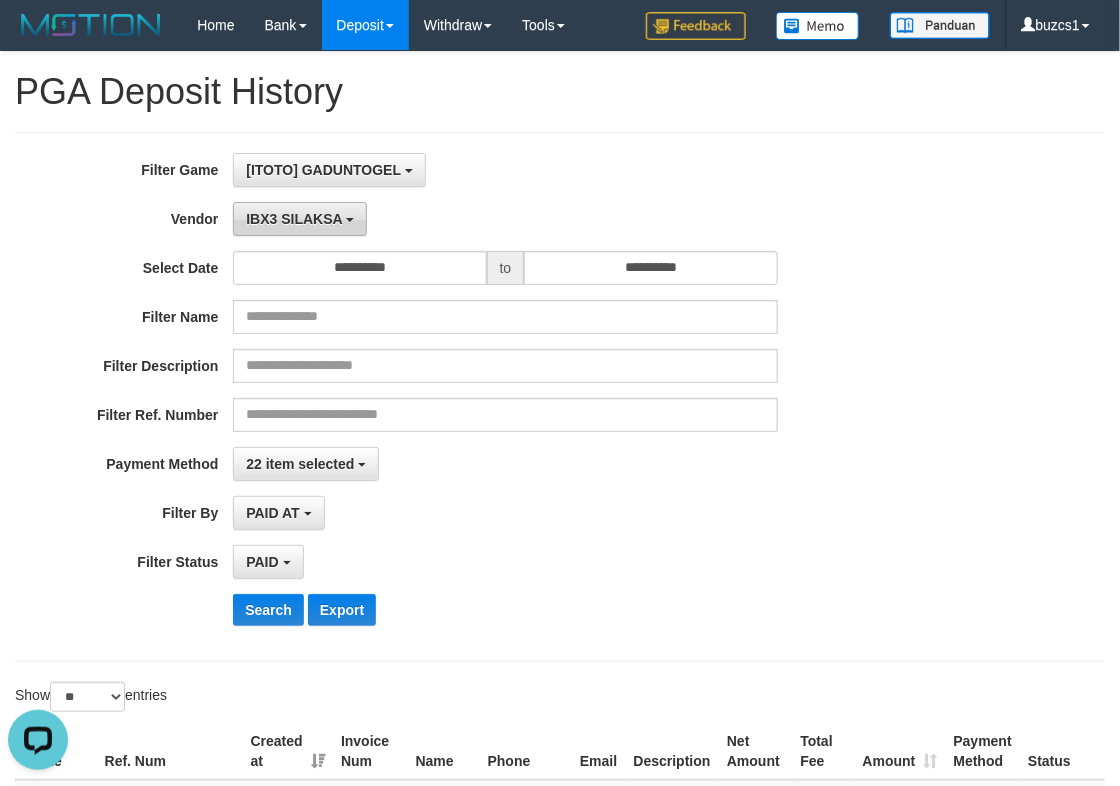 drag, startPoint x: 357, startPoint y: 210, endPoint x: 364, endPoint y: 223, distance: 14.764823 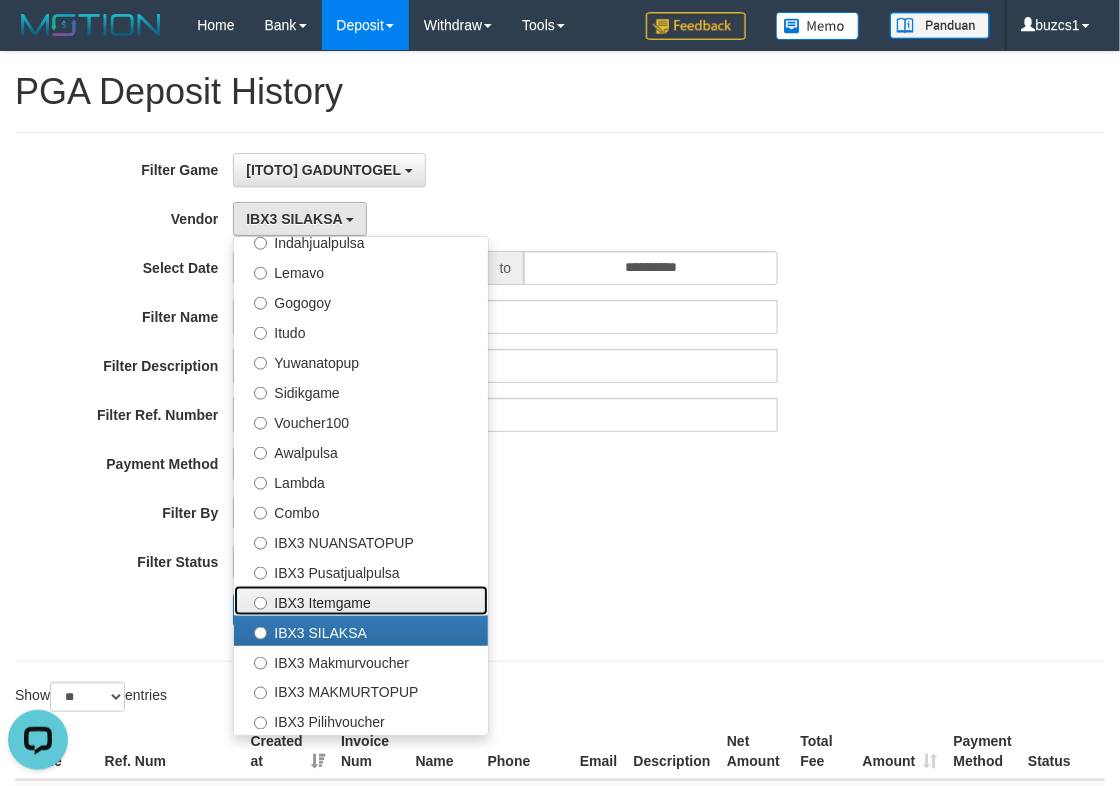 click on "IBX3 Itemgame" at bounding box center [361, 601] 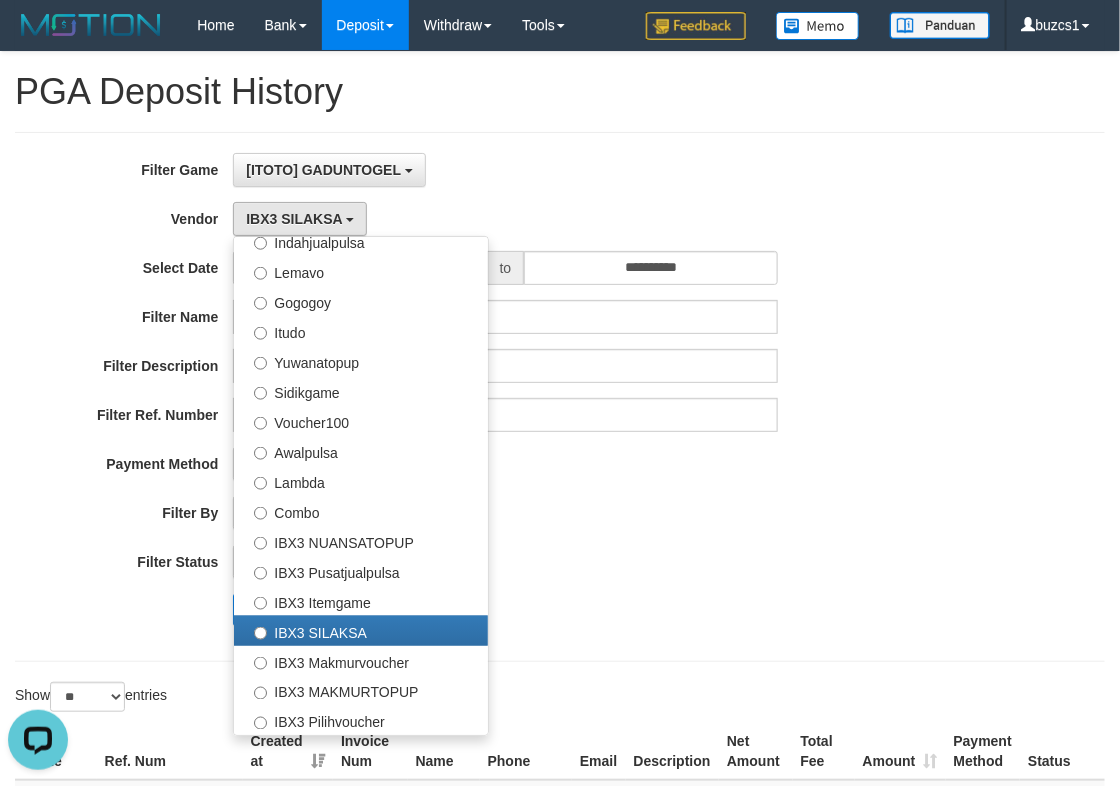 select on "**********" 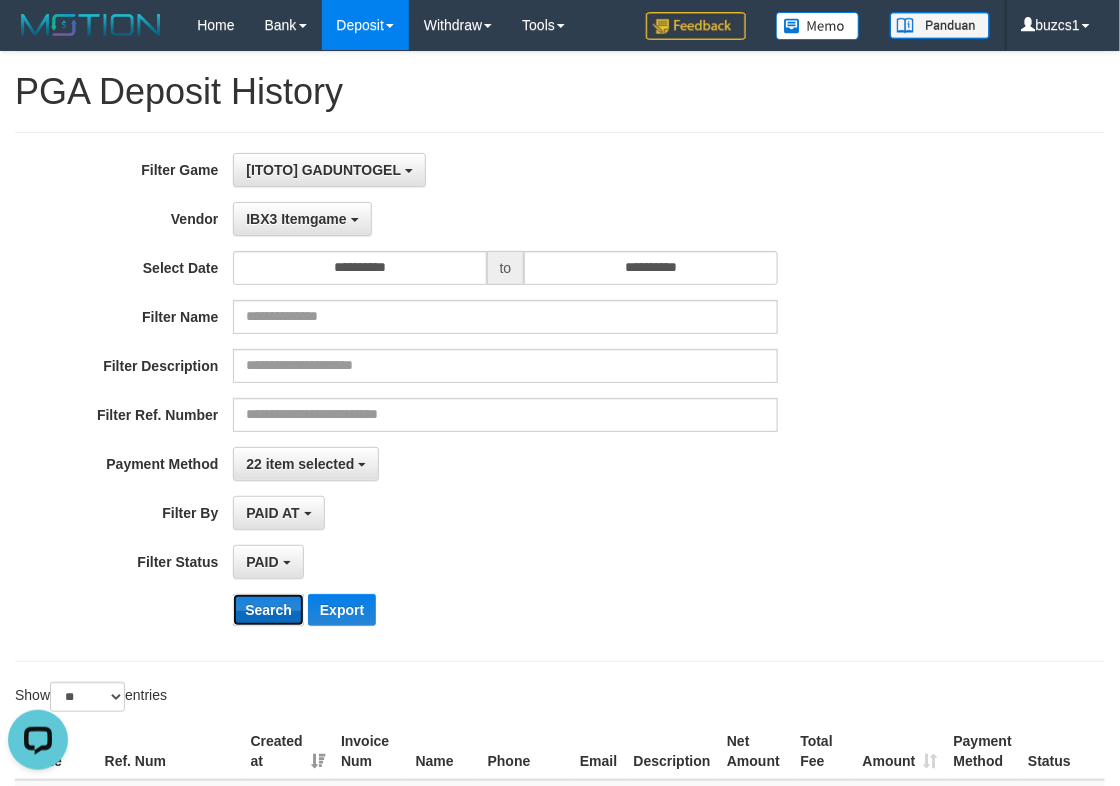 click on "Search" at bounding box center (268, 610) 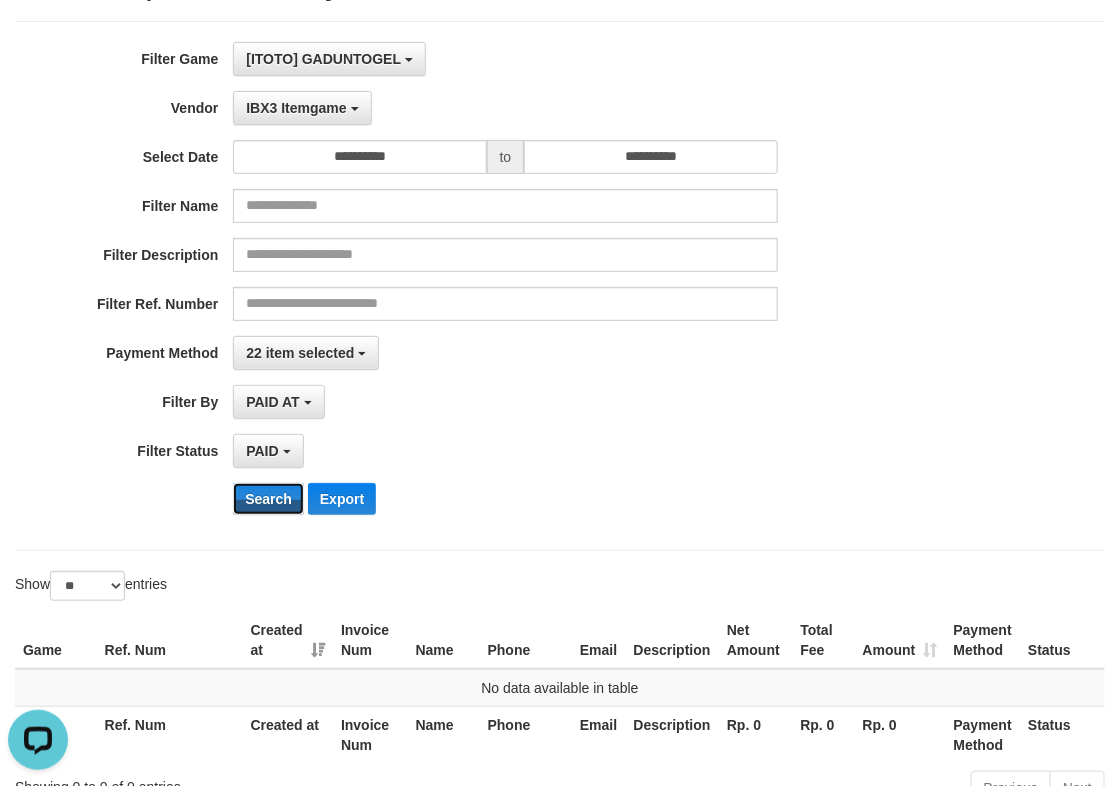 scroll, scrollTop: 0, scrollLeft: 0, axis: both 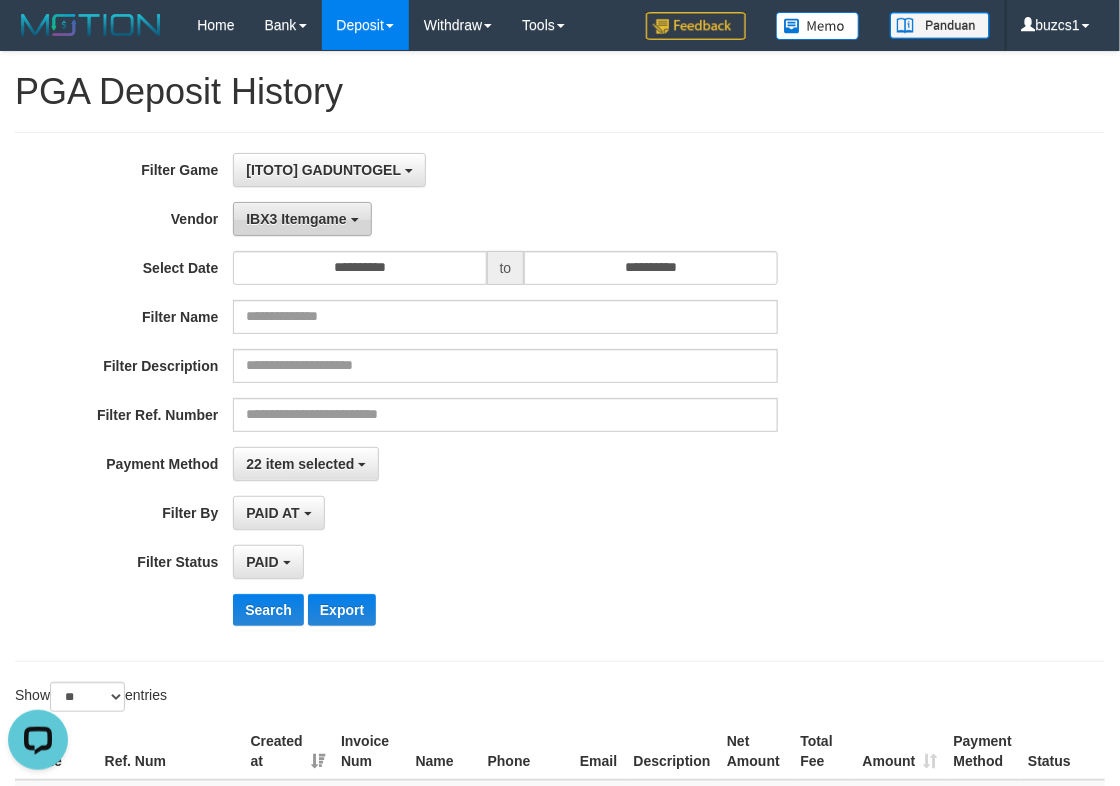 click on "IBX3 Itemgame" at bounding box center [302, 219] 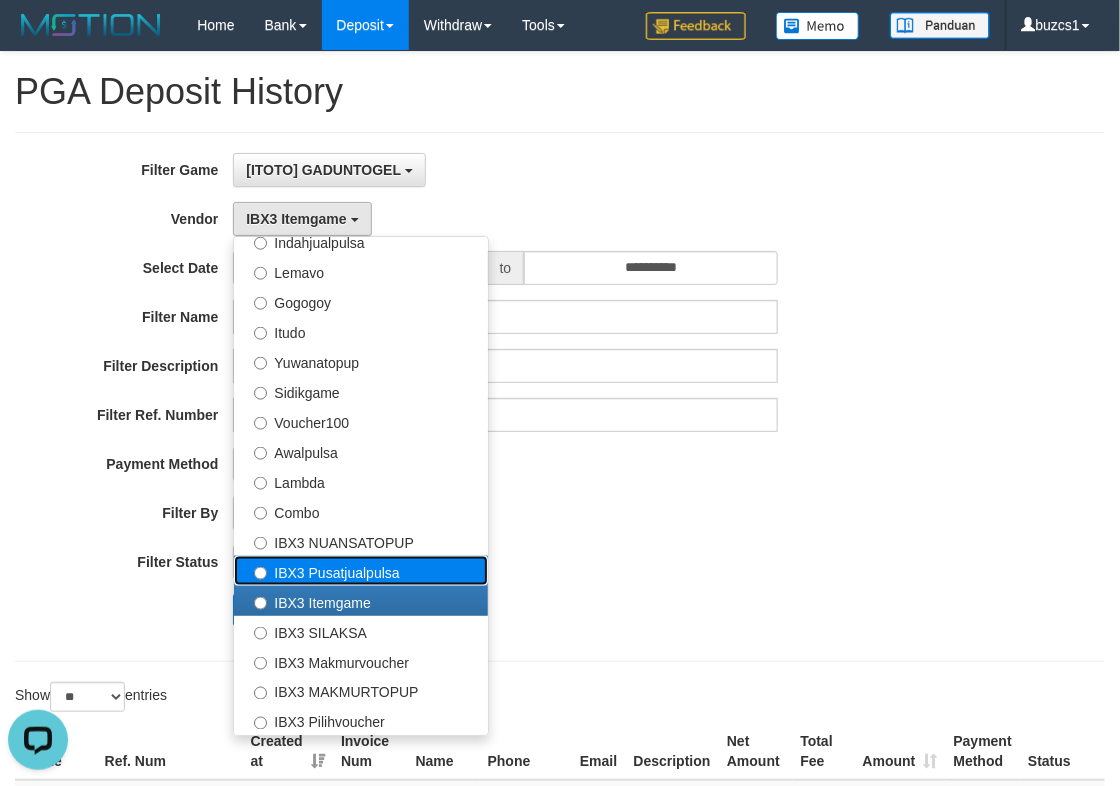 click on "IBX3 Pusatjualpulsa" at bounding box center (361, 571) 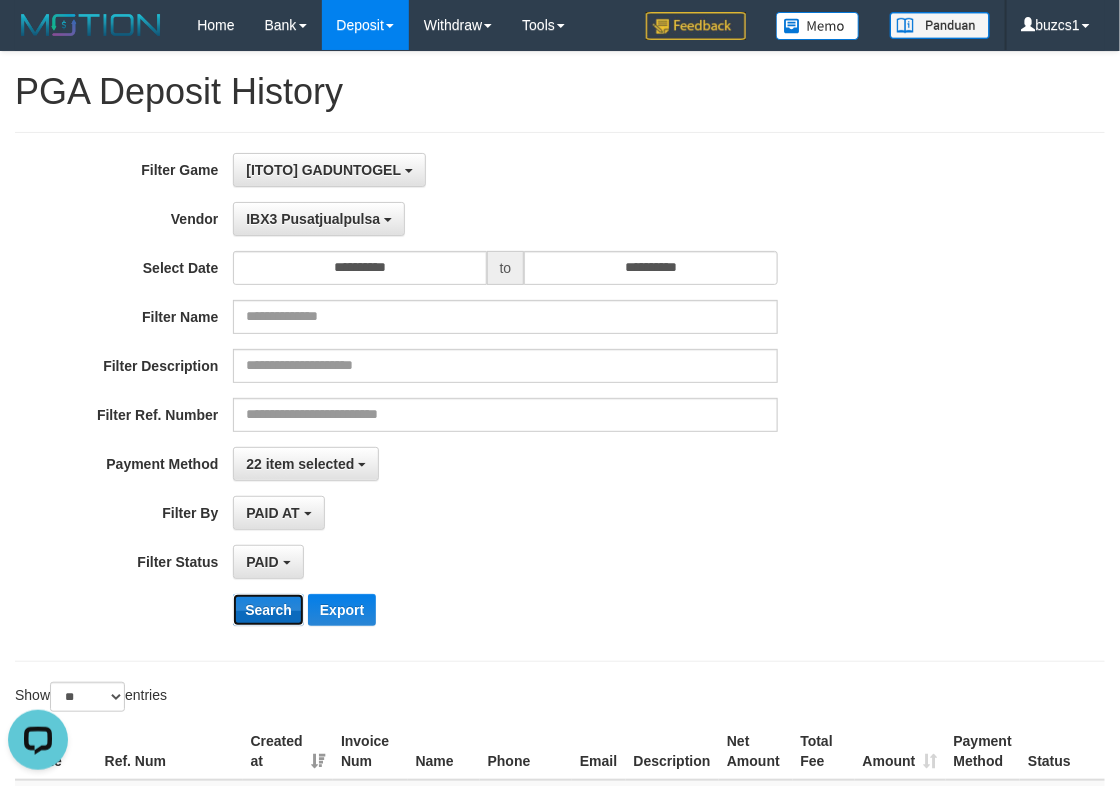 click on "Search" at bounding box center (268, 610) 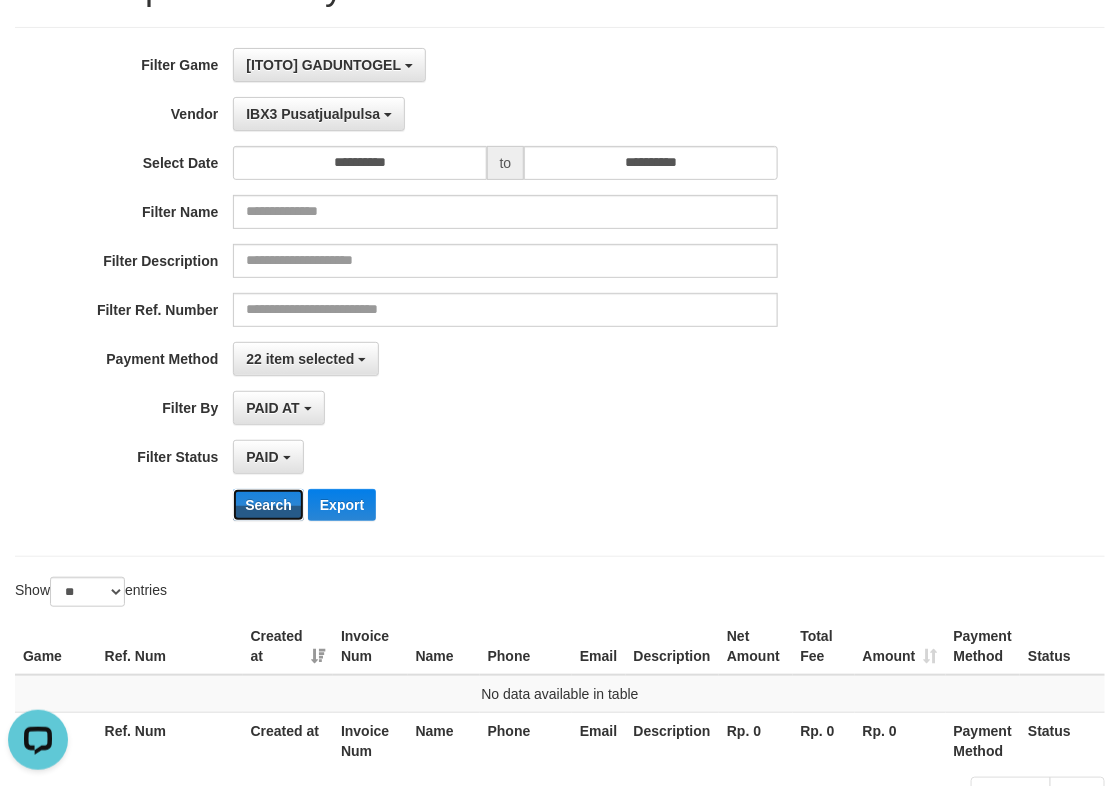 scroll, scrollTop: 0, scrollLeft: 0, axis: both 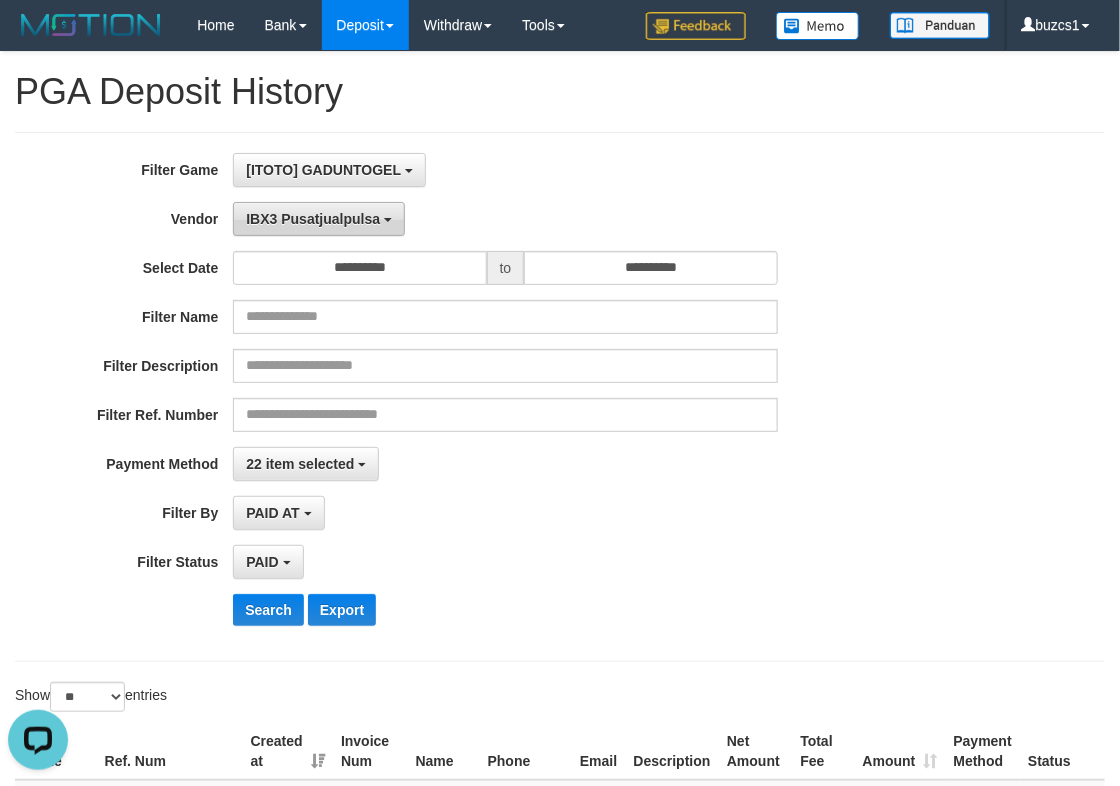 click at bounding box center (388, 220) 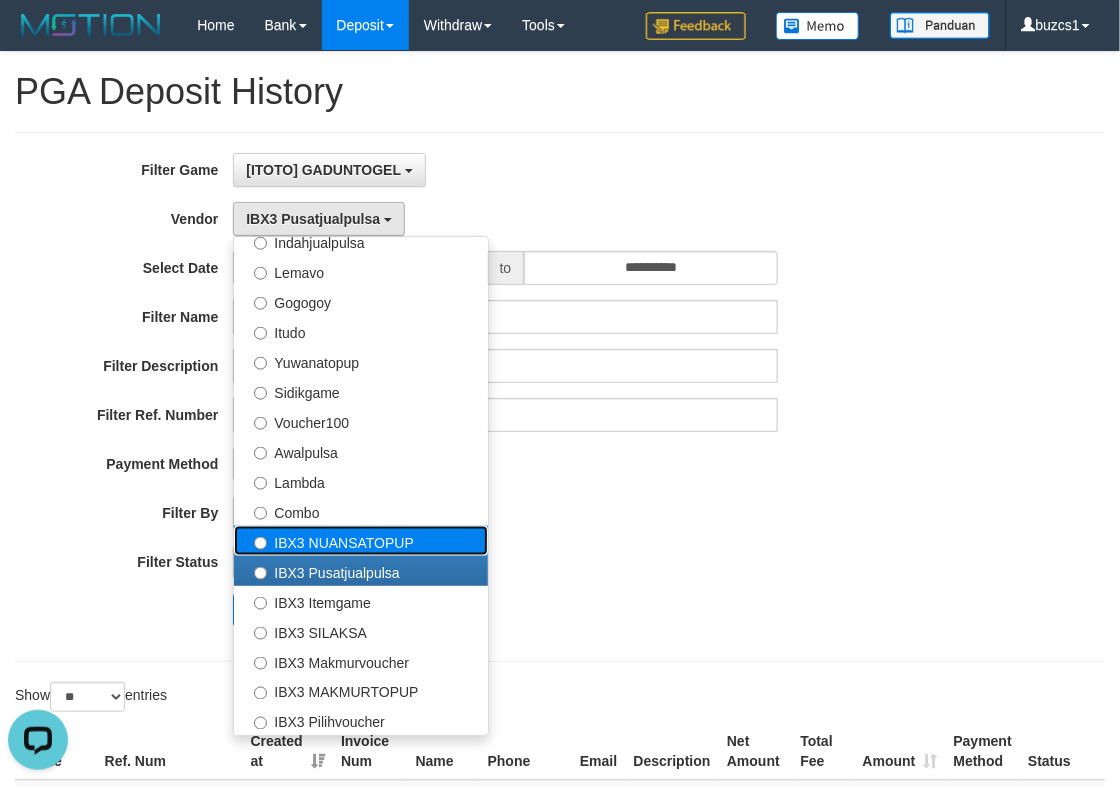 click on "IBX3 NUANSATOPUP" at bounding box center (361, 541) 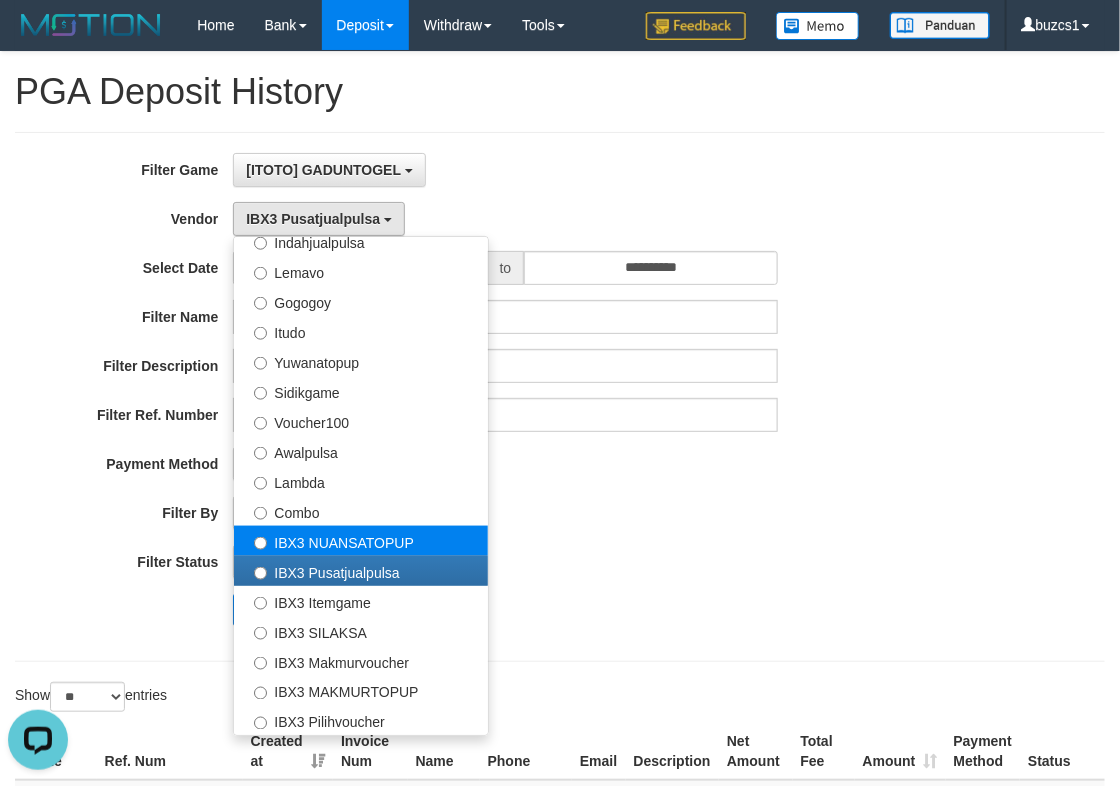 select on "**********" 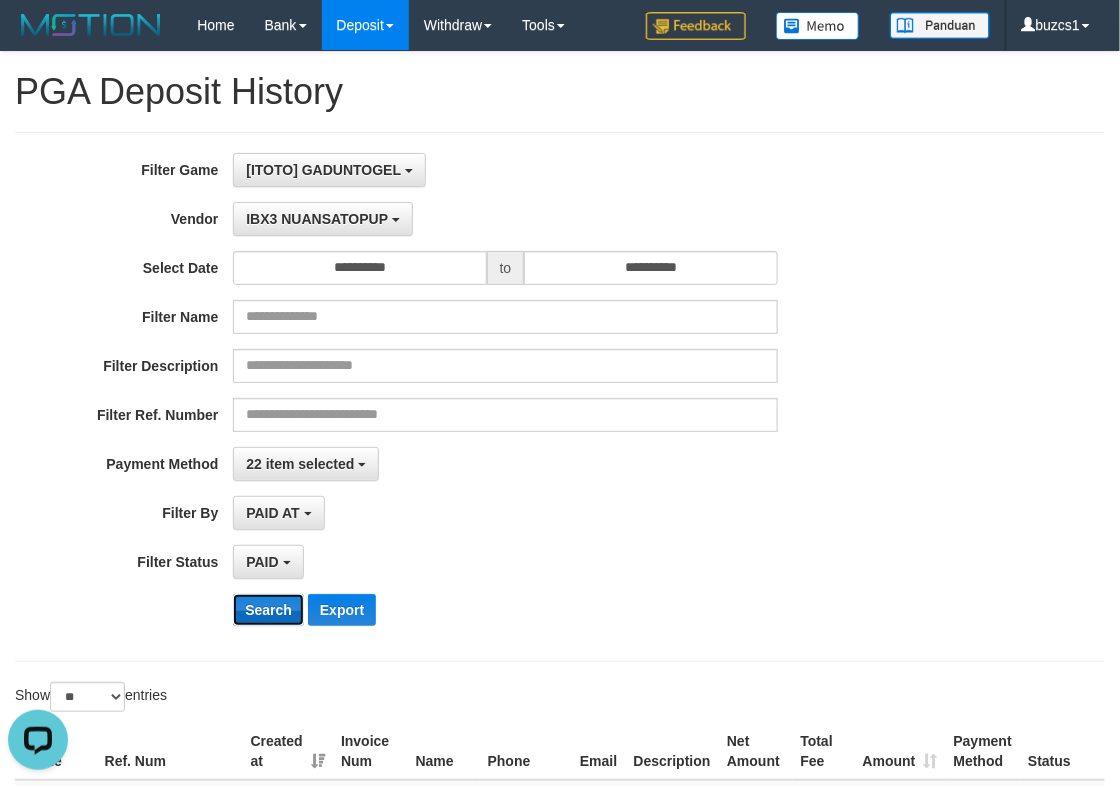 click on "Search" at bounding box center (268, 610) 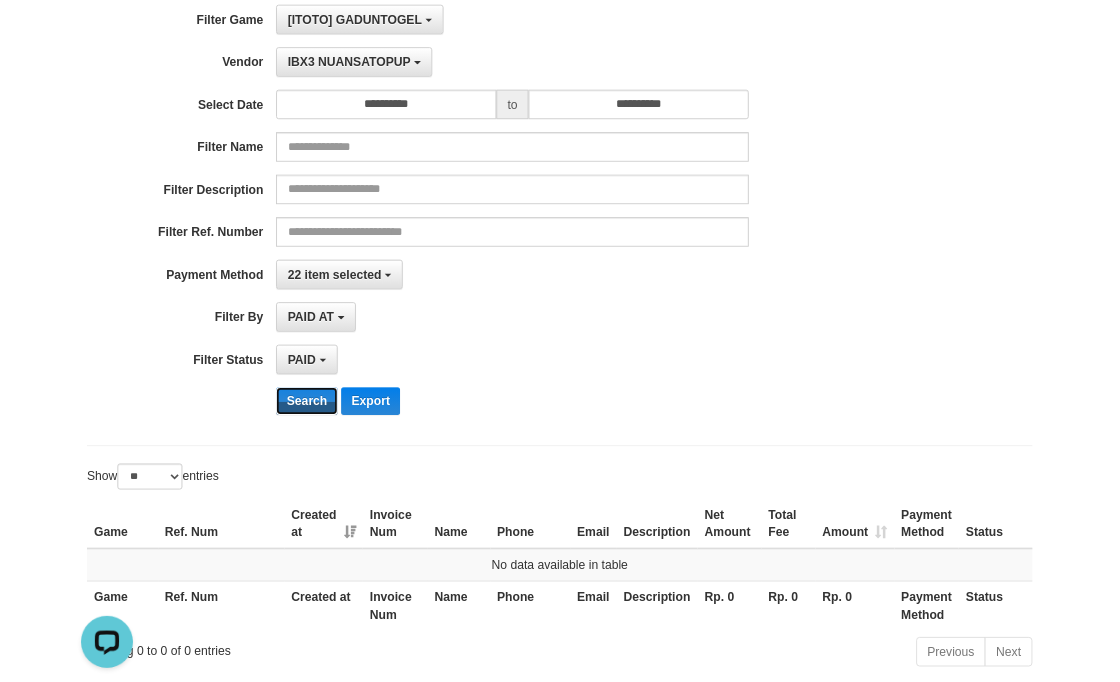 scroll, scrollTop: 256, scrollLeft: 0, axis: vertical 